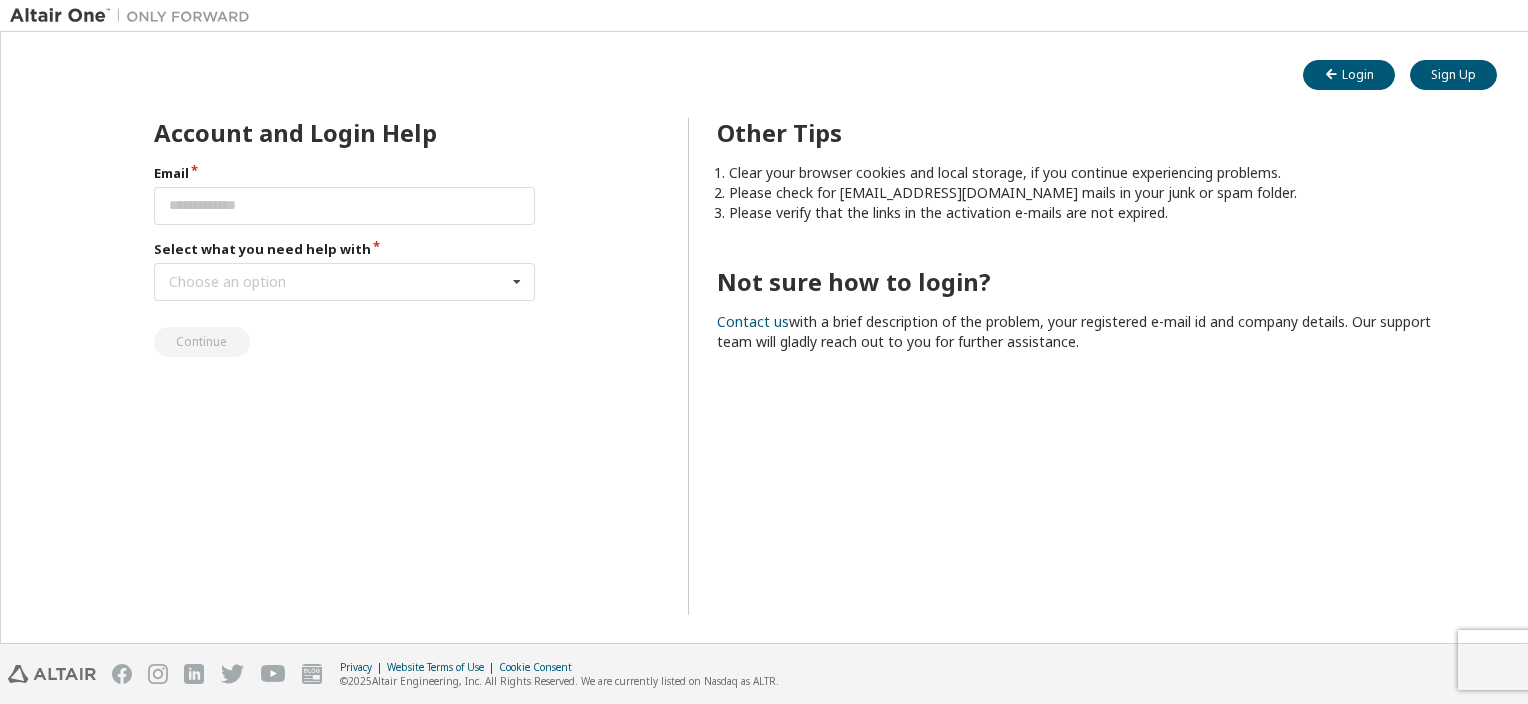 scroll, scrollTop: 0, scrollLeft: 0, axis: both 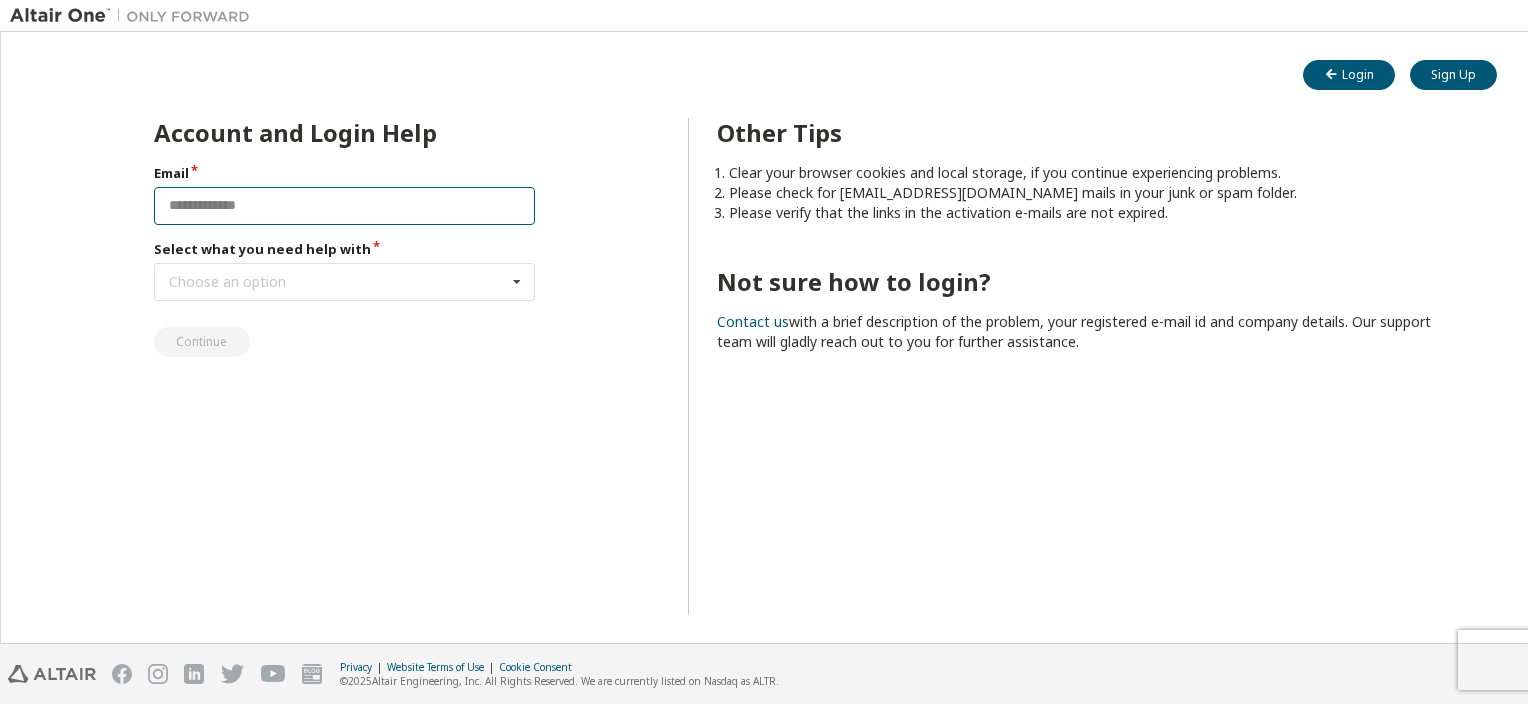 click at bounding box center [345, 206] 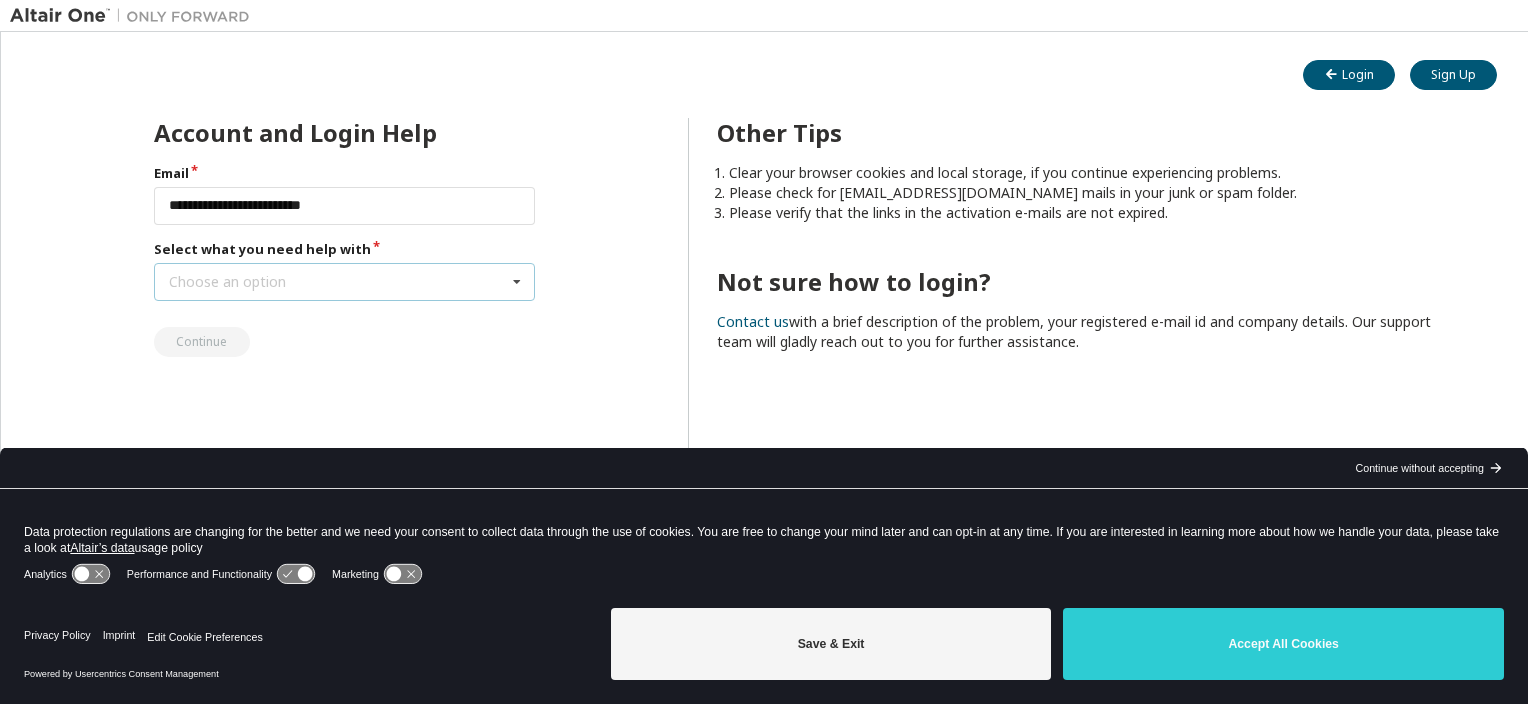 click on "Choose an option I forgot my password I did not receive activation mail My activation mail expired My account is locked I want to reset multi-factor authentication I don't know but can't login" at bounding box center [345, 282] 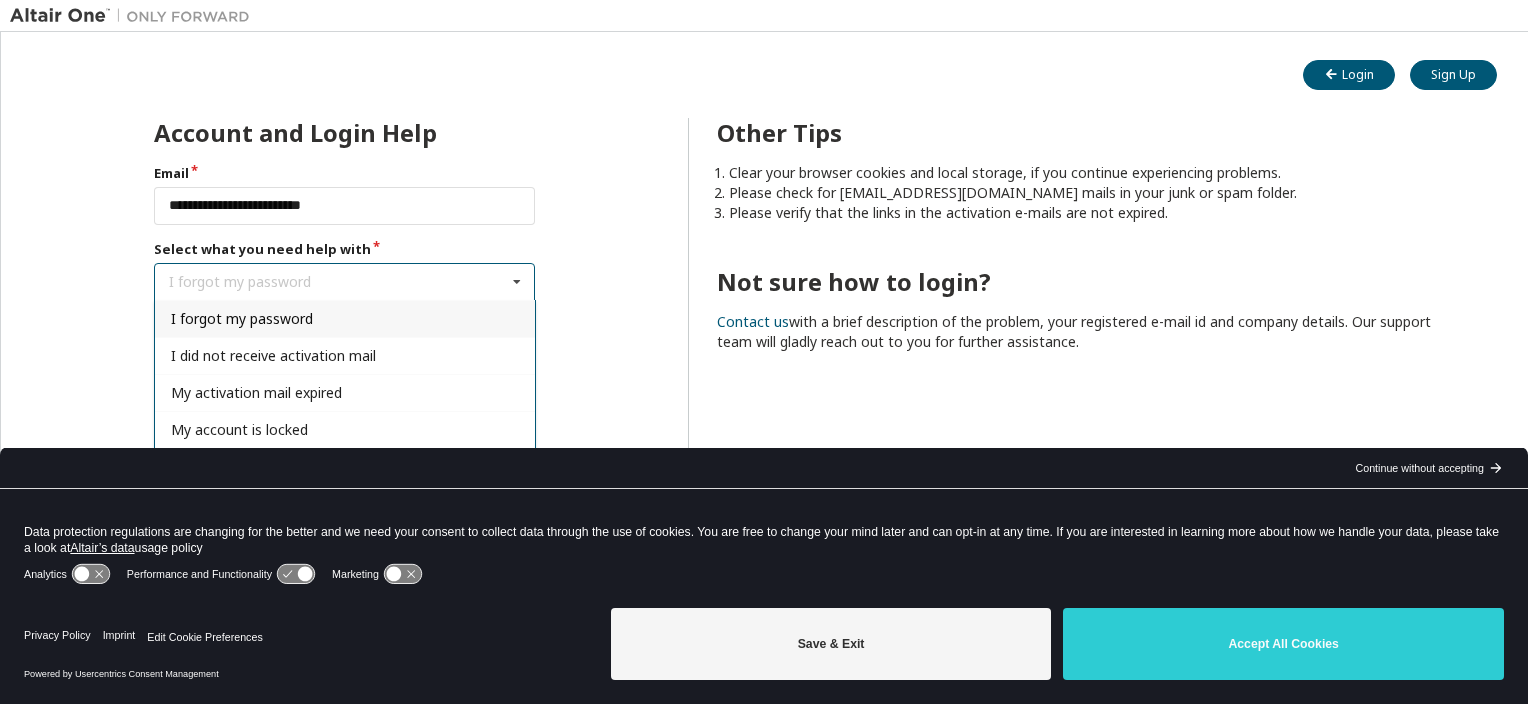 click on "I forgot my password" at bounding box center [242, 318] 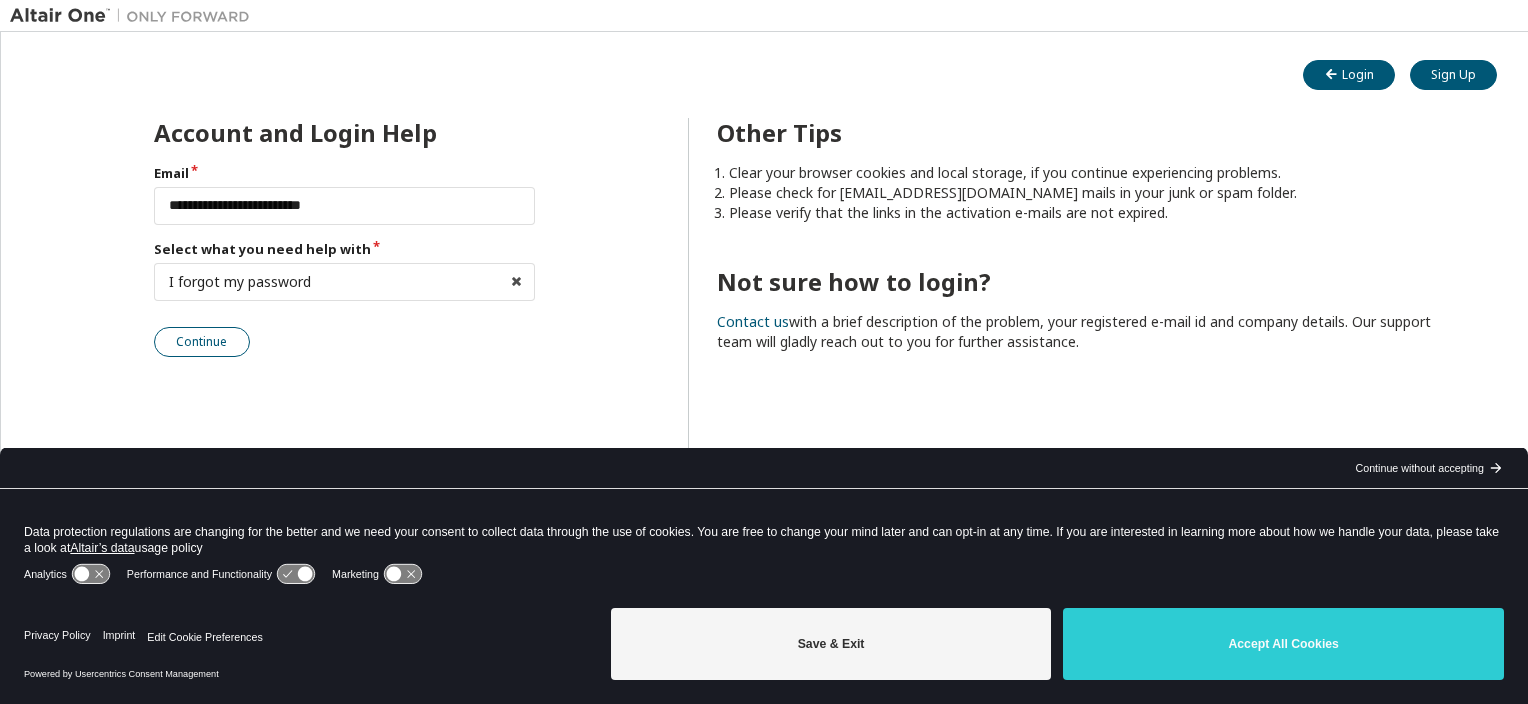 click on "Continue" at bounding box center (202, 342) 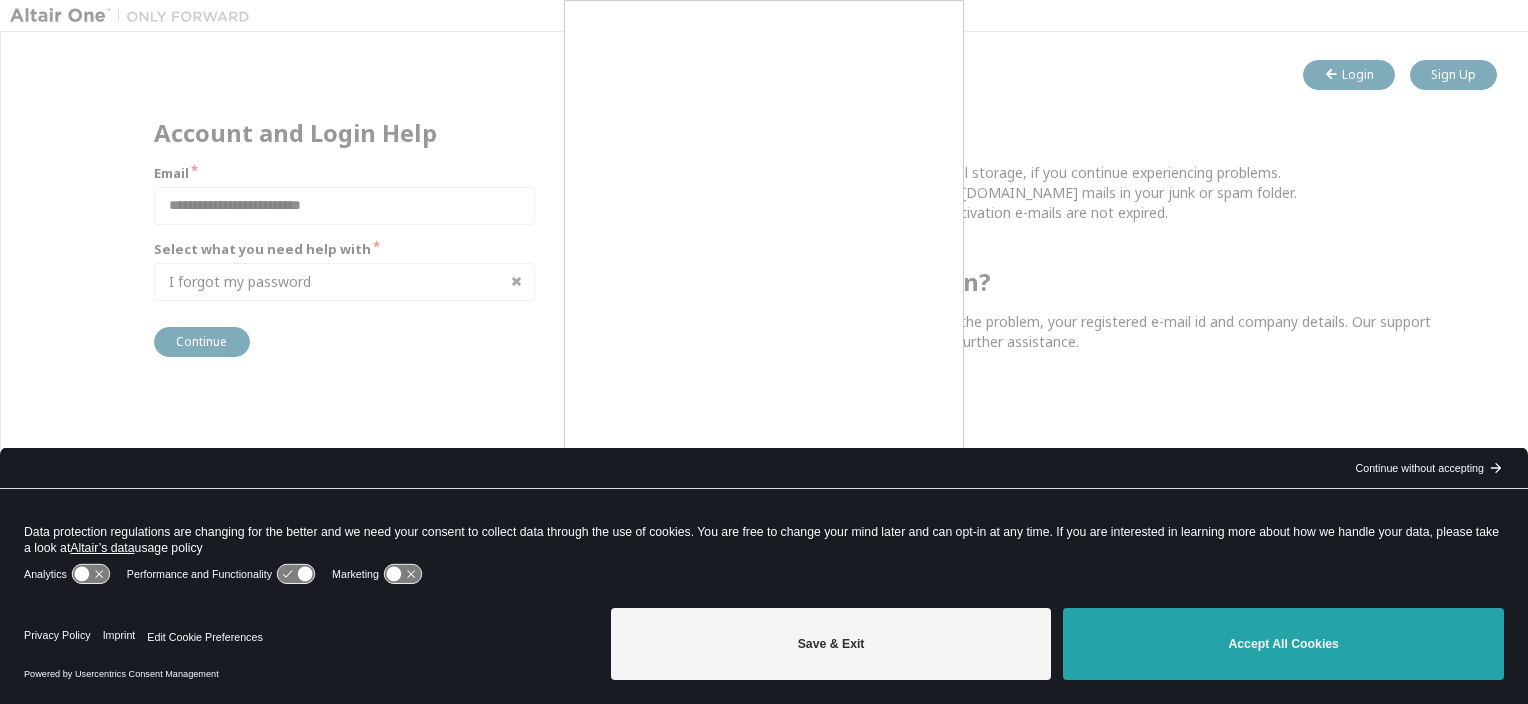 click on "Accept All Cookies" at bounding box center [1283, 644] 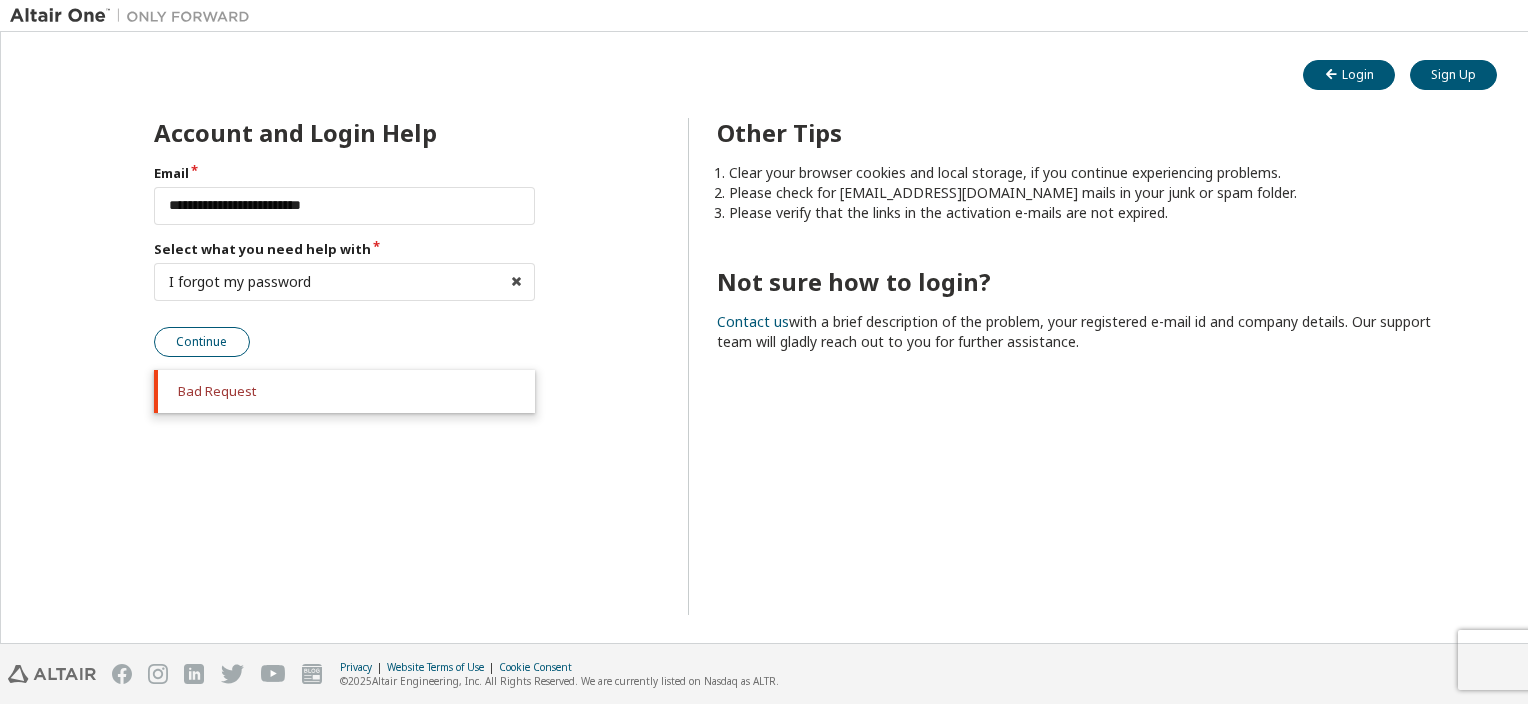 click on "Continue" at bounding box center (202, 342) 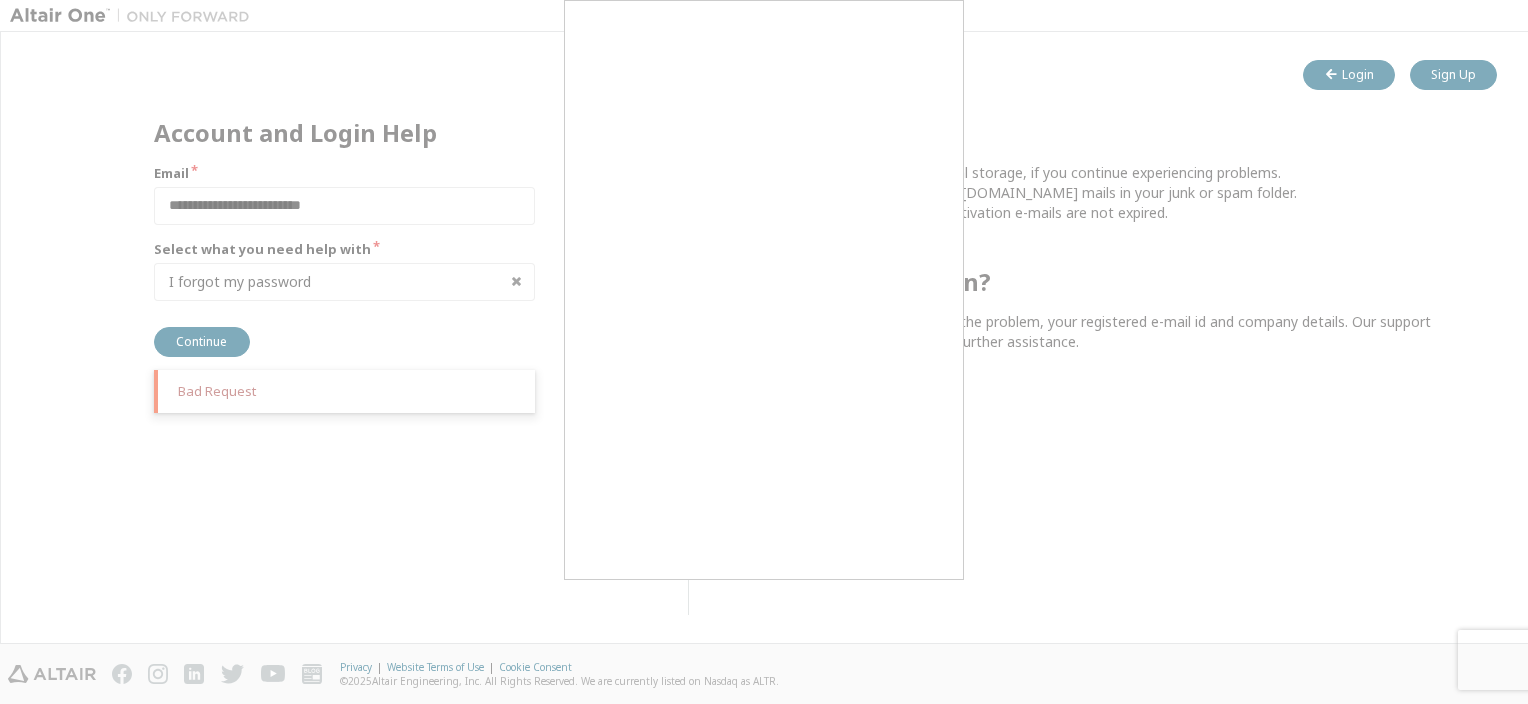drag, startPoint x: 567, startPoint y: 69, endPoint x: 1088, endPoint y: 498, distance: 674.89404 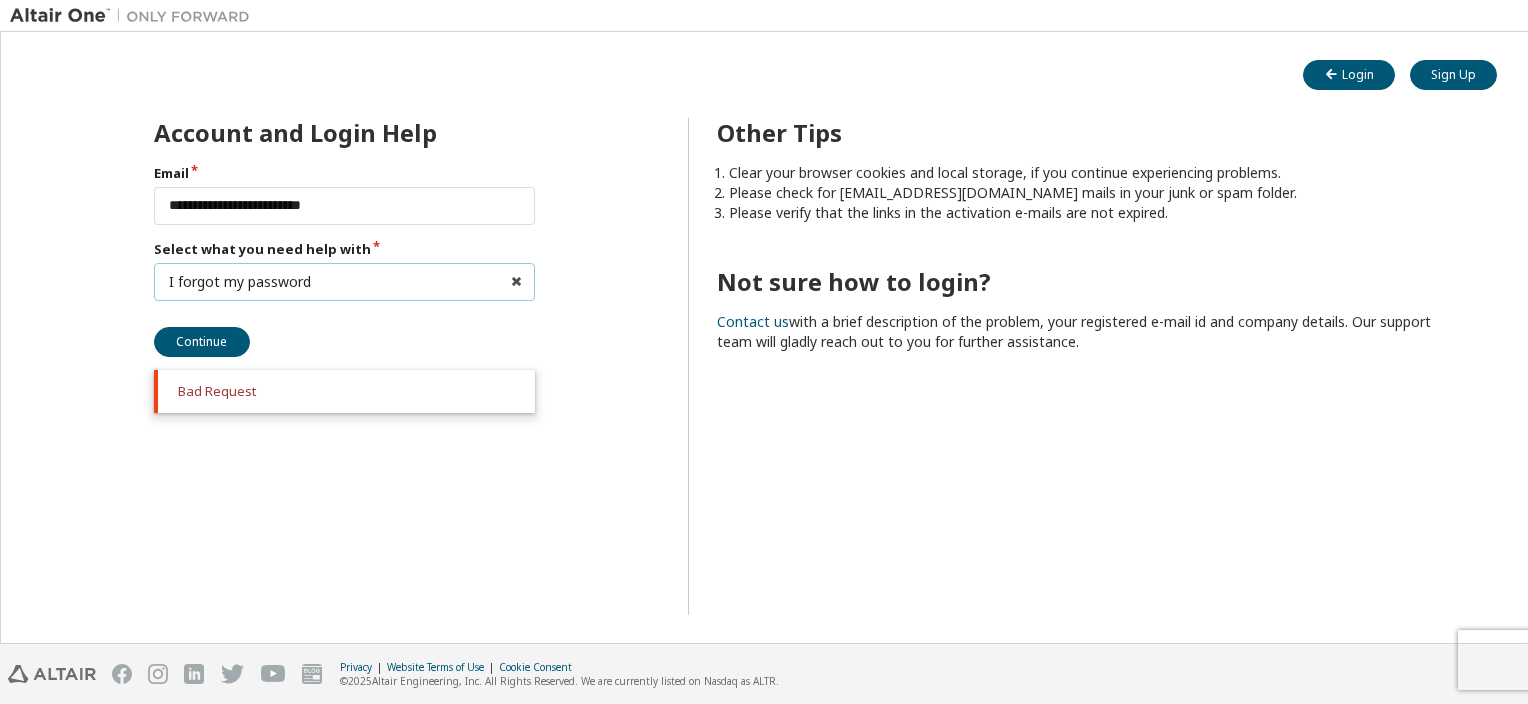 click on "I forgot my password I forgot my password I did not receive activation mail My activation mail expired My account is locked I want to reset multi-factor authentication I don't know but can't login" at bounding box center [345, 282] 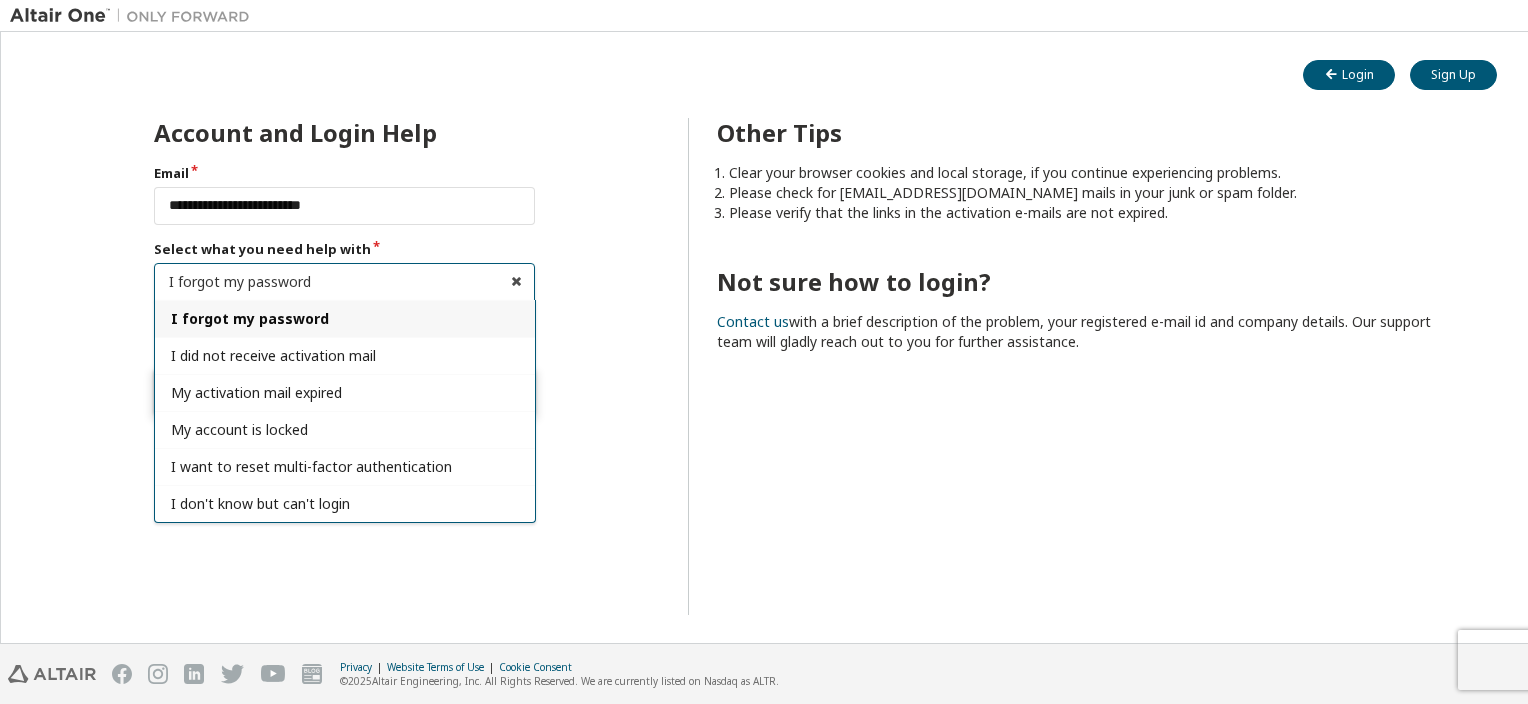 click on "Other Tips Clear your browser cookies and local storage, if you continue experiencing problems. Please check for noreply@okta.com mails in your junk or spam folder. Please verify that the links in the activation e-mails are not expired. Not sure how to login? Contact us  with a brief description of the problem, your registered e-mail id and company details. Our support team will gladly reach out to you for further assistance." at bounding box center [1070, 366] 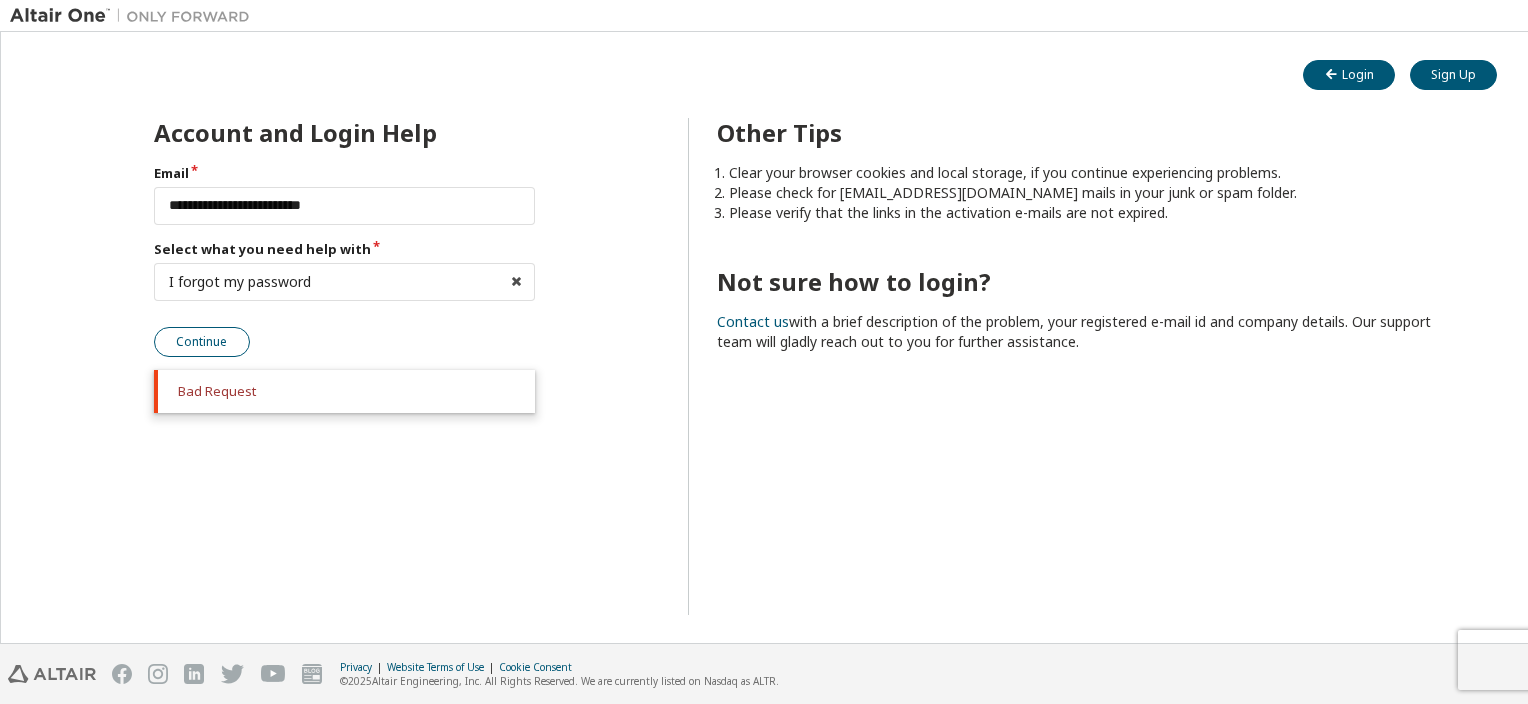 click on "Continue" at bounding box center (202, 342) 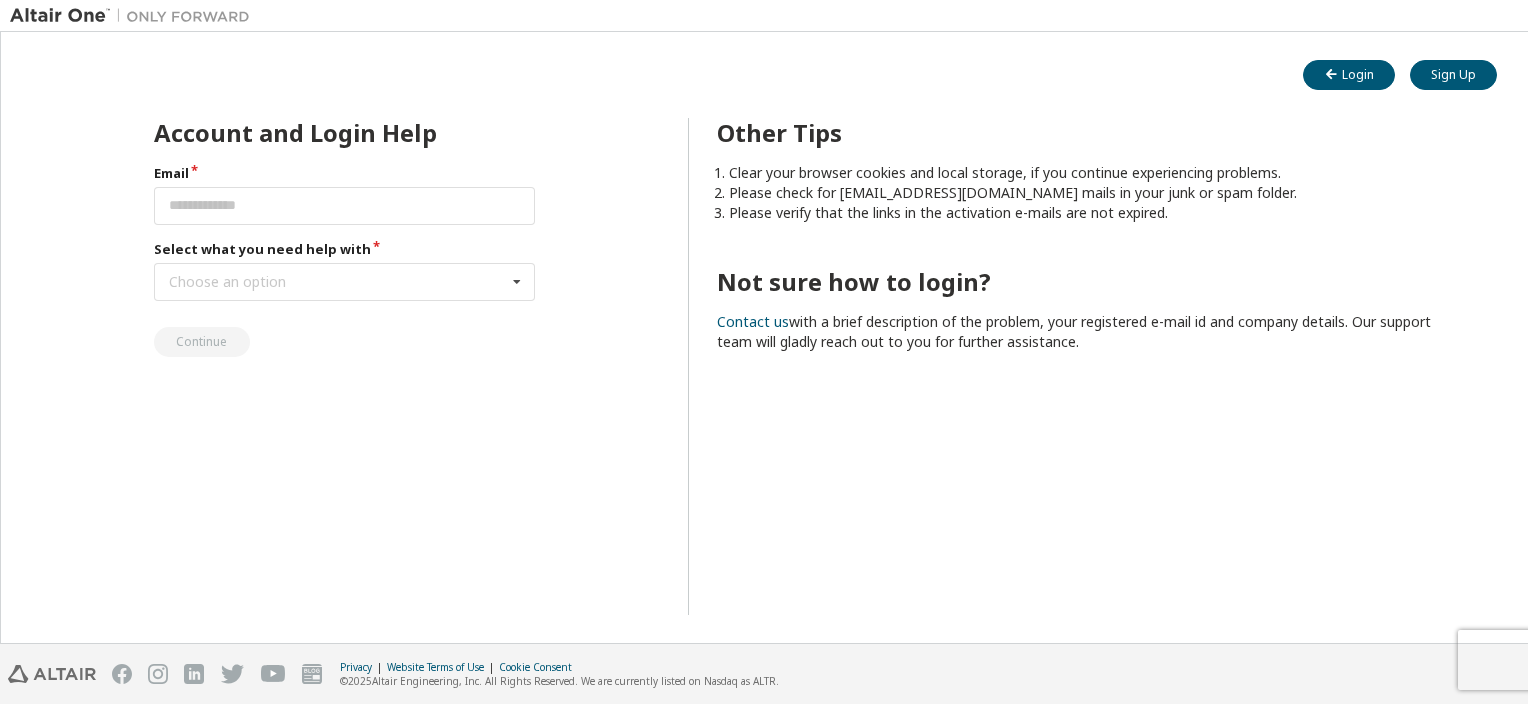 scroll, scrollTop: 0, scrollLeft: 0, axis: both 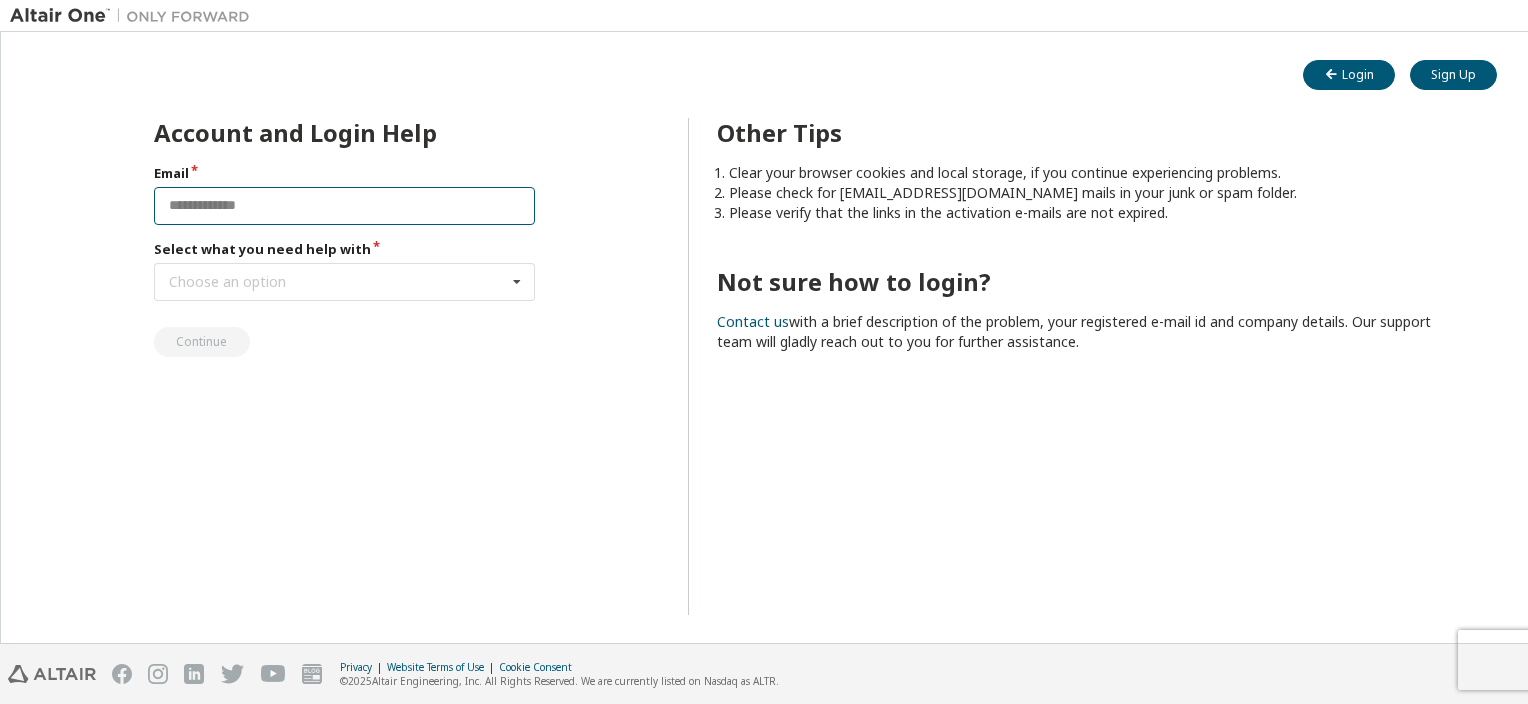 click at bounding box center [345, 206] 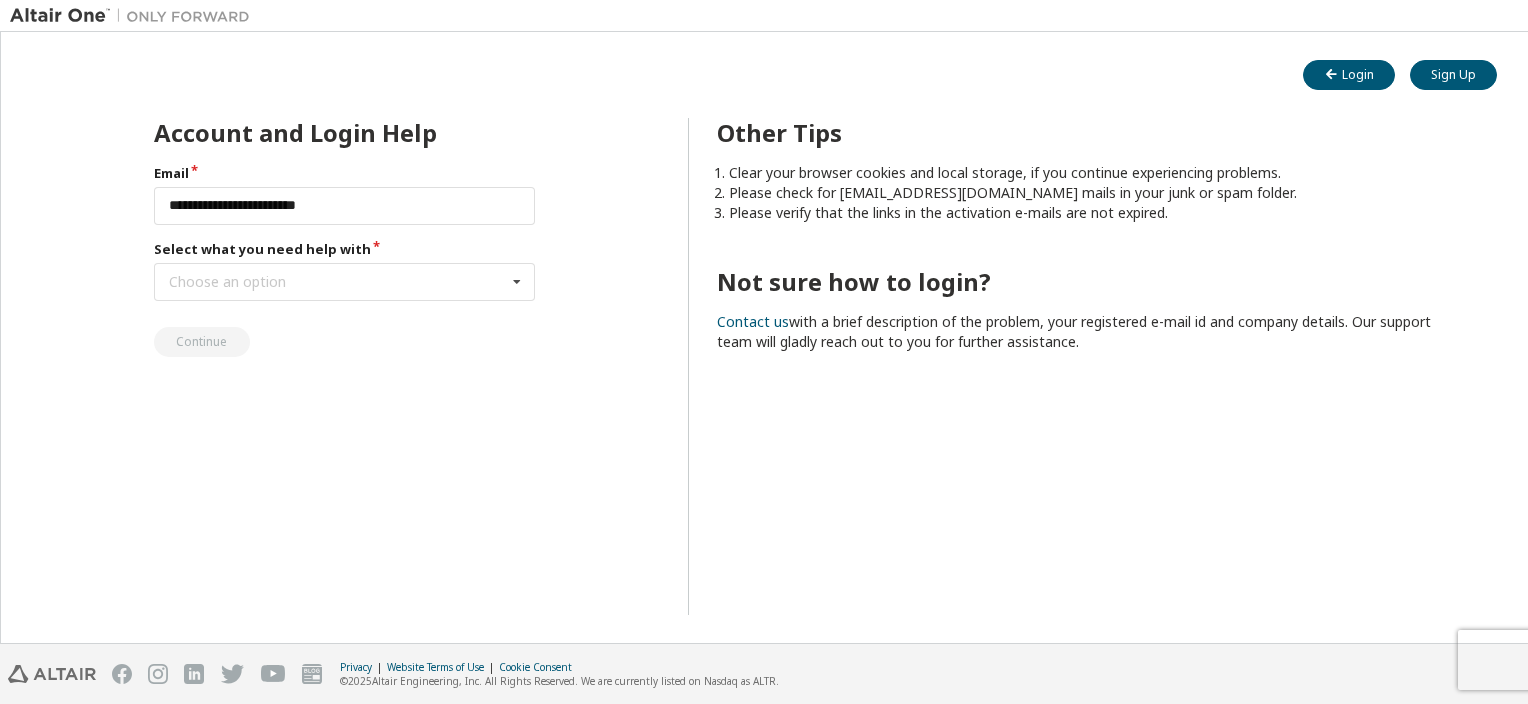 click on "**********" at bounding box center (345, 260) 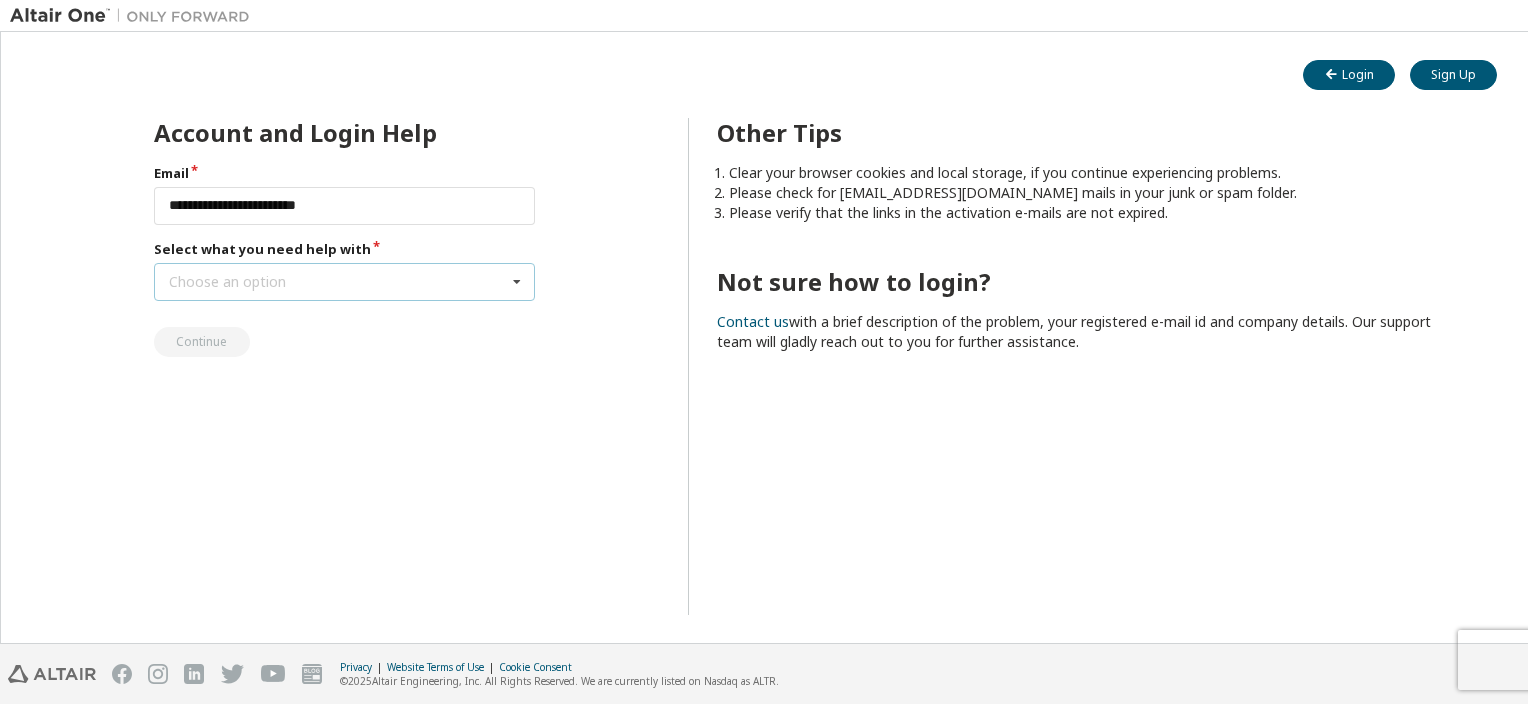 click on "Choose an option I forgot my password I did not receive activation mail My activation mail expired My account is locked I want to reset multi-factor authentication I don't know but can't login" at bounding box center (345, 282) 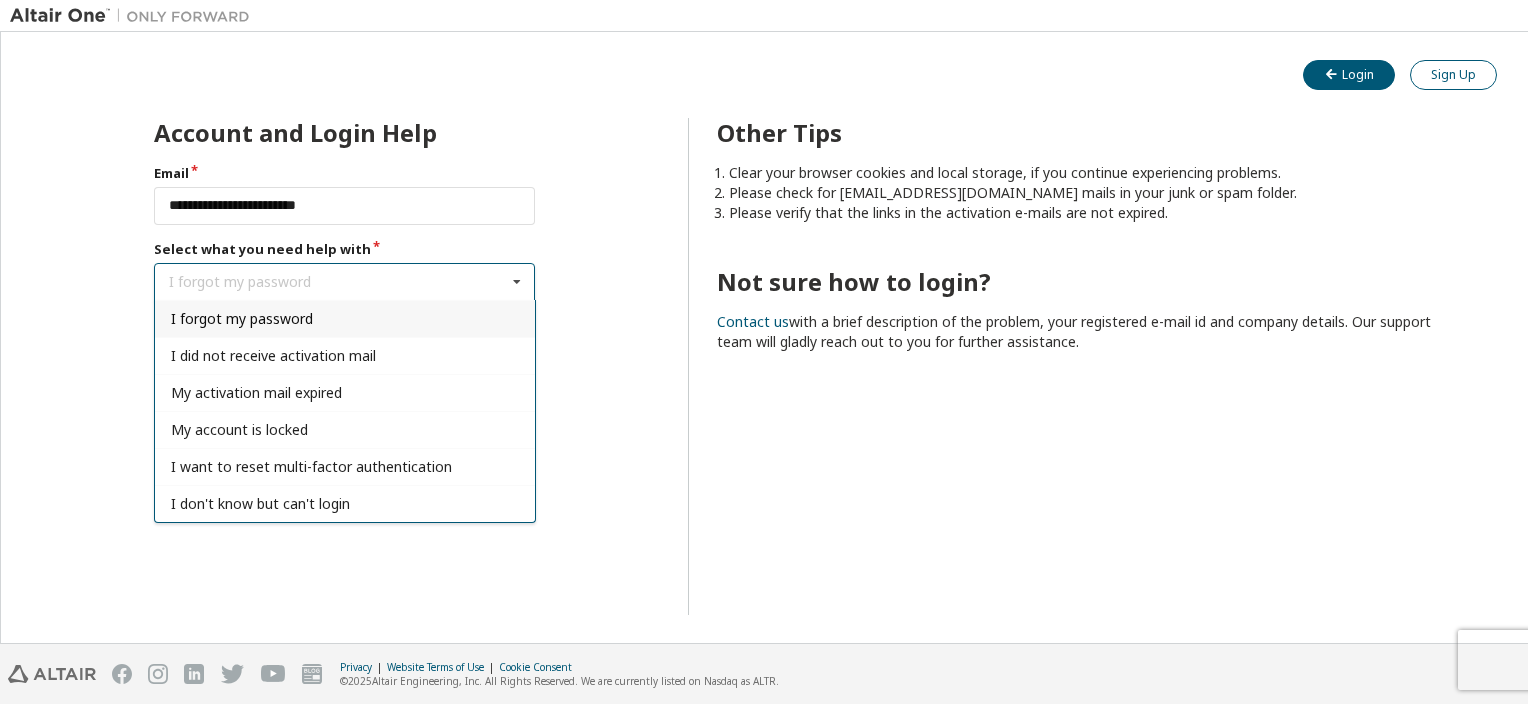click on "Sign Up" at bounding box center [1453, 75] 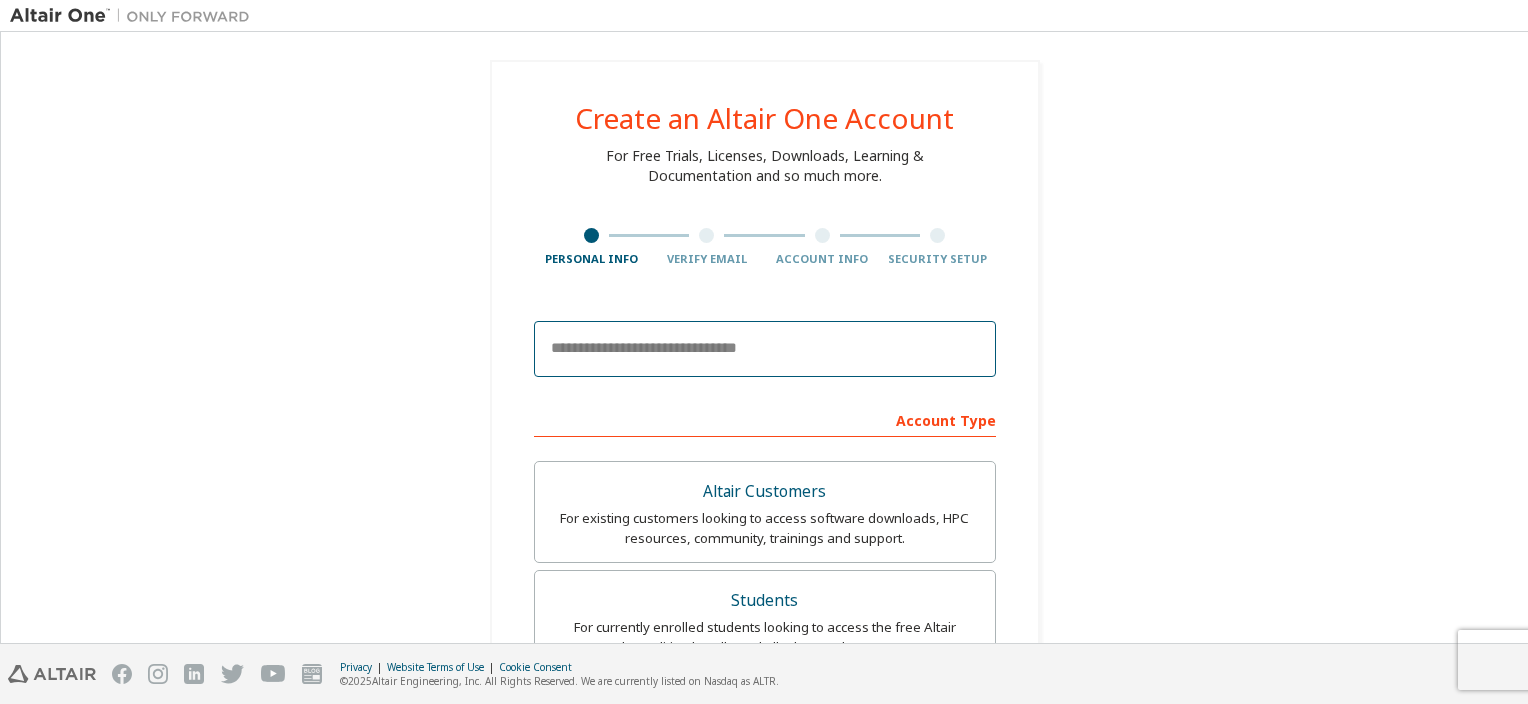 click at bounding box center [765, 349] 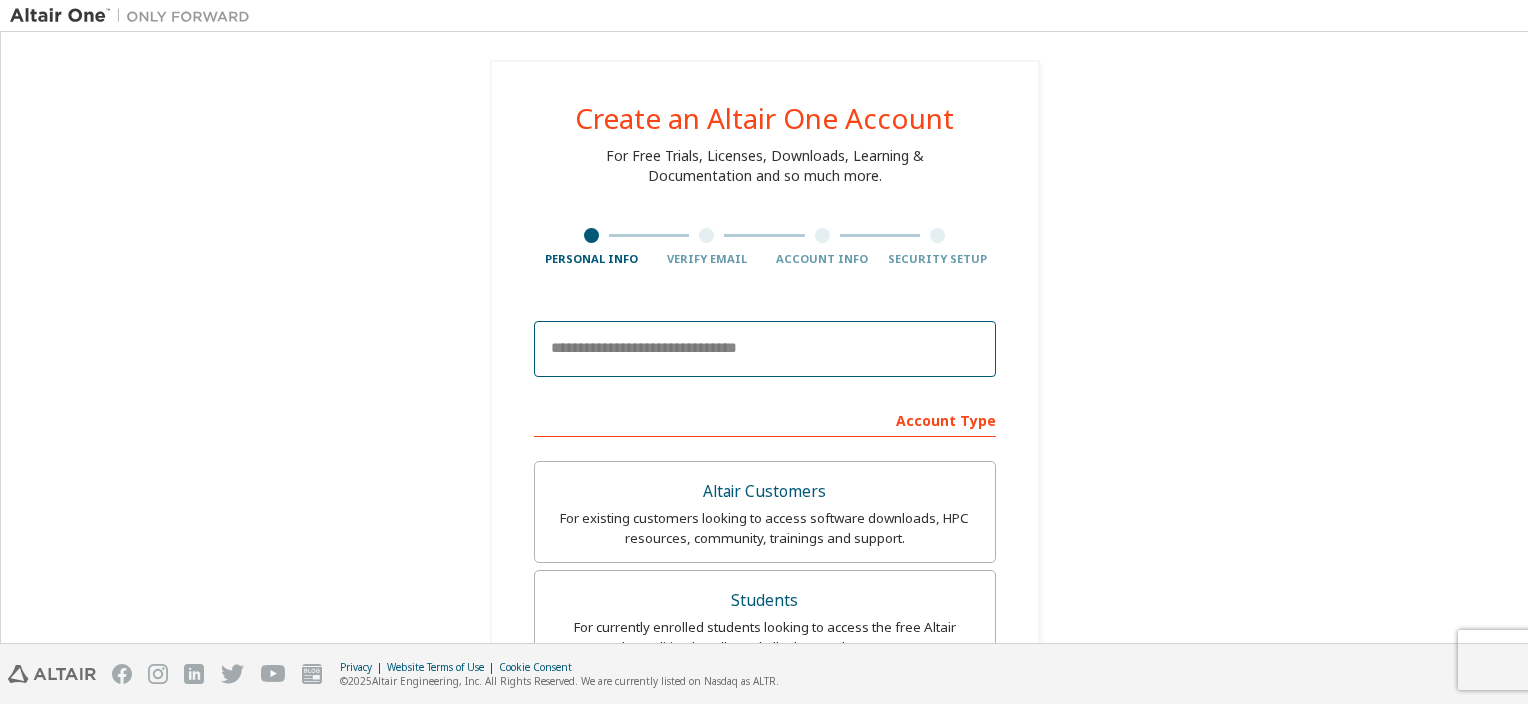 type on "**********" 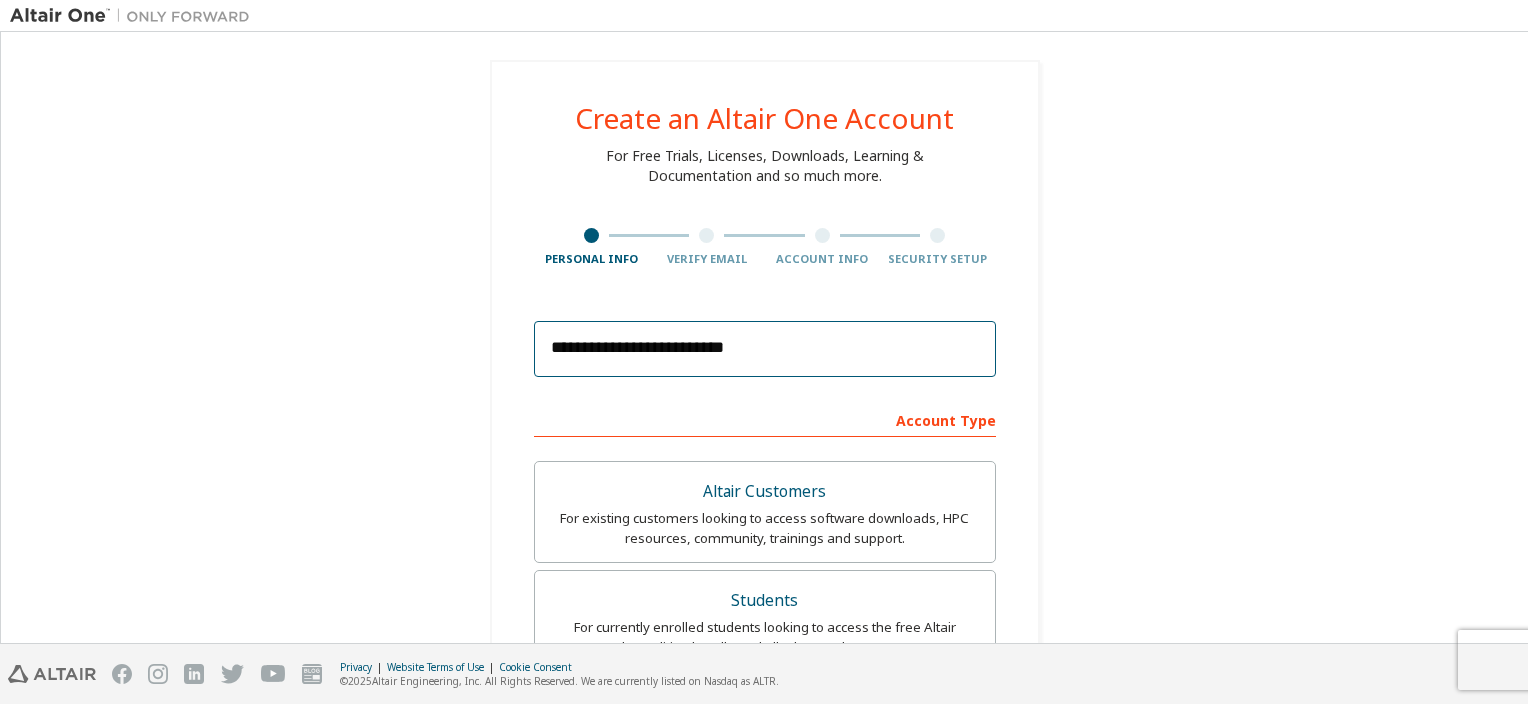 type on "*****" 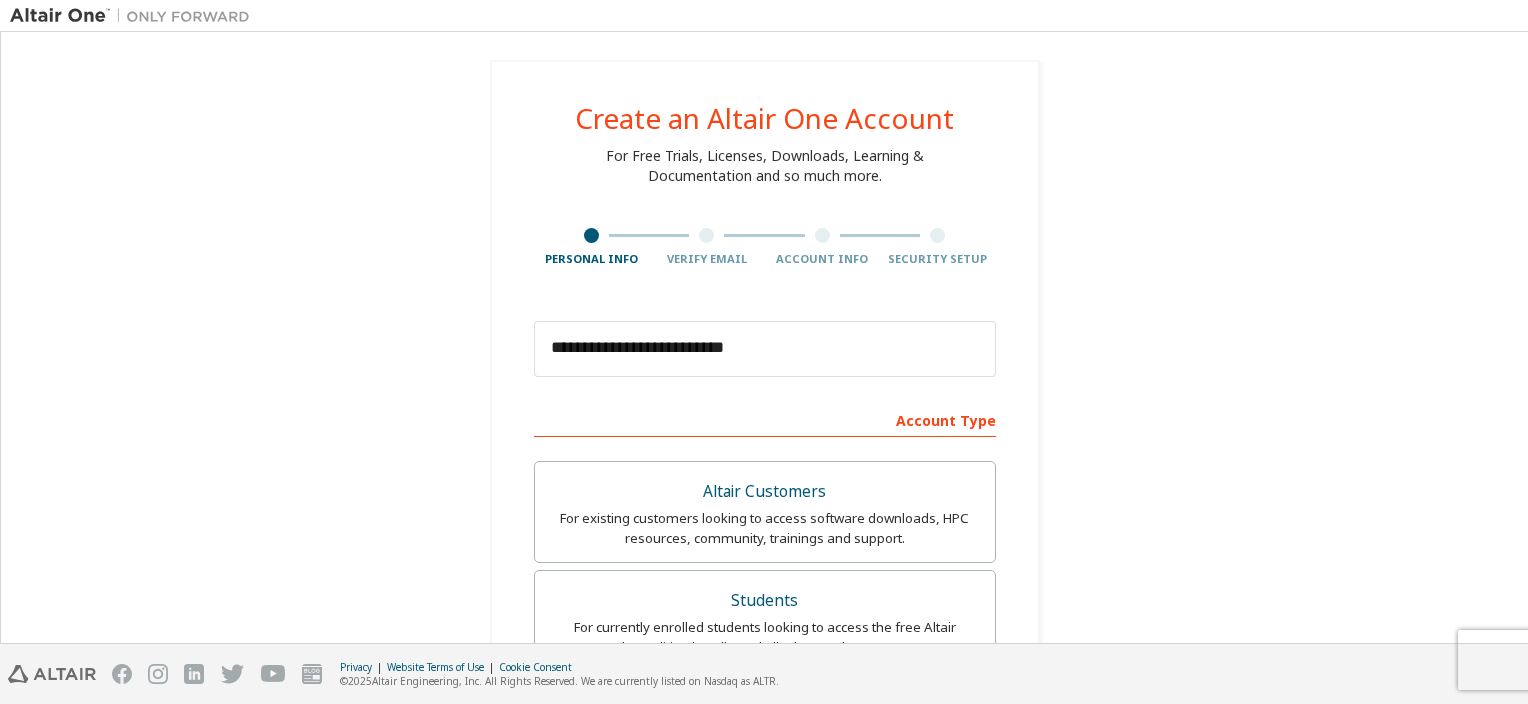 type on "********" 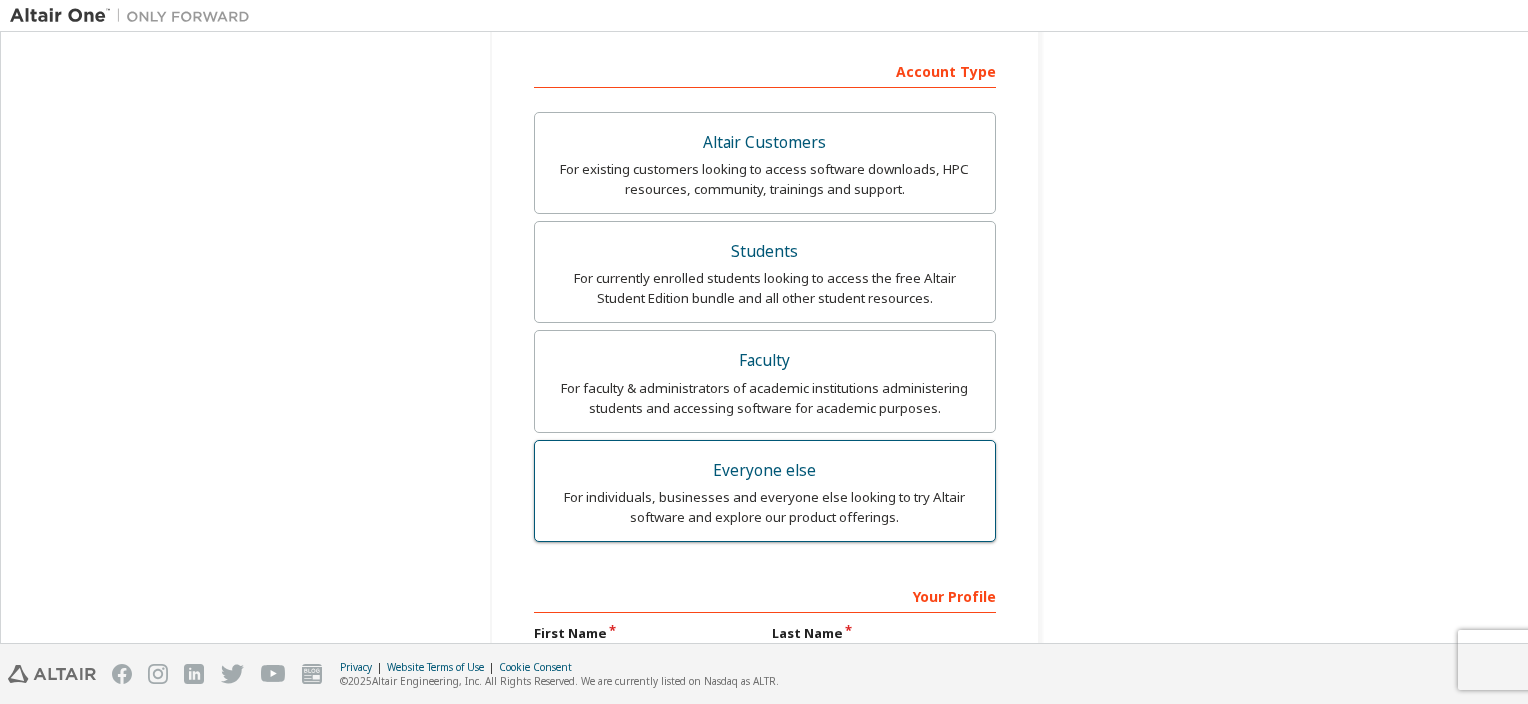 scroll, scrollTop: 400, scrollLeft: 0, axis: vertical 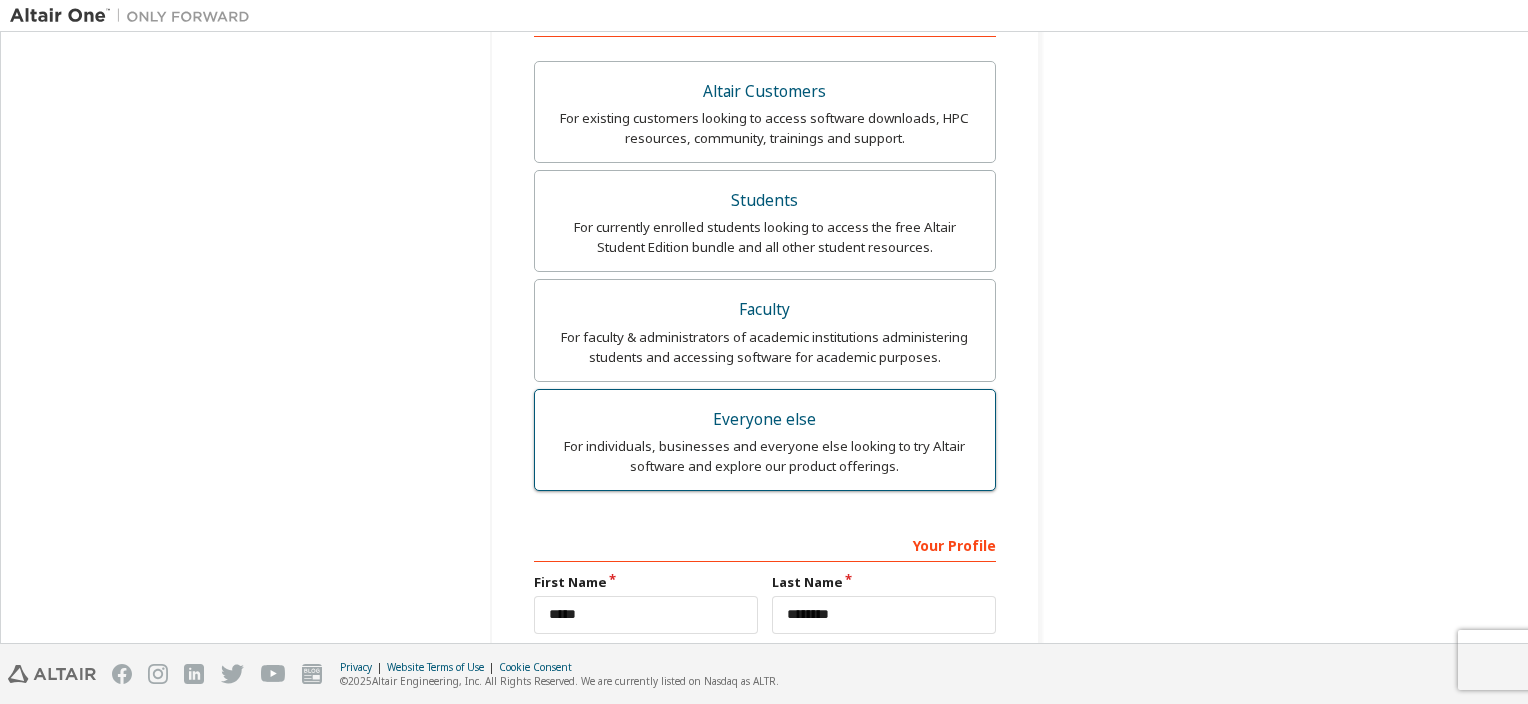 click on "For individuals, businesses and everyone else looking to try Altair software and explore our product offerings." at bounding box center (765, 456) 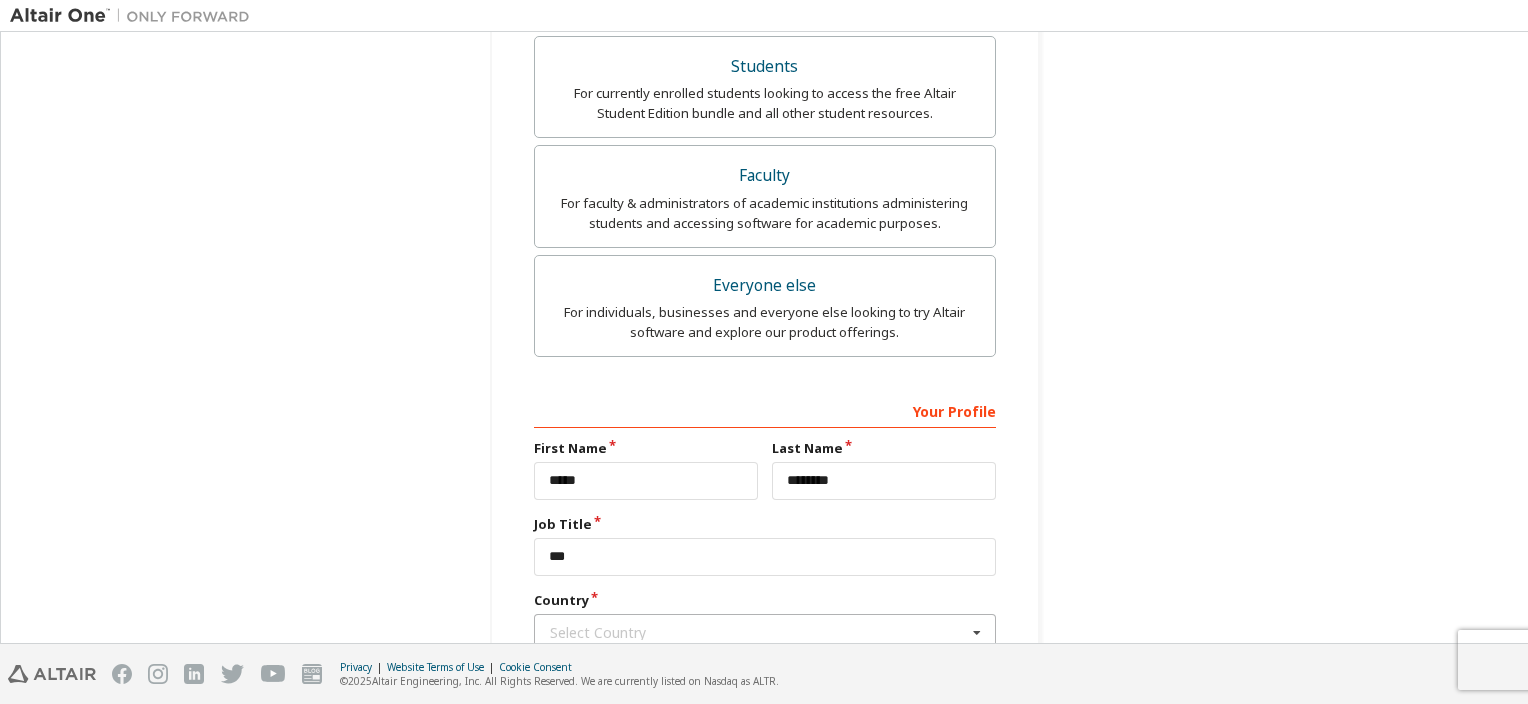 scroll, scrollTop: 694, scrollLeft: 0, axis: vertical 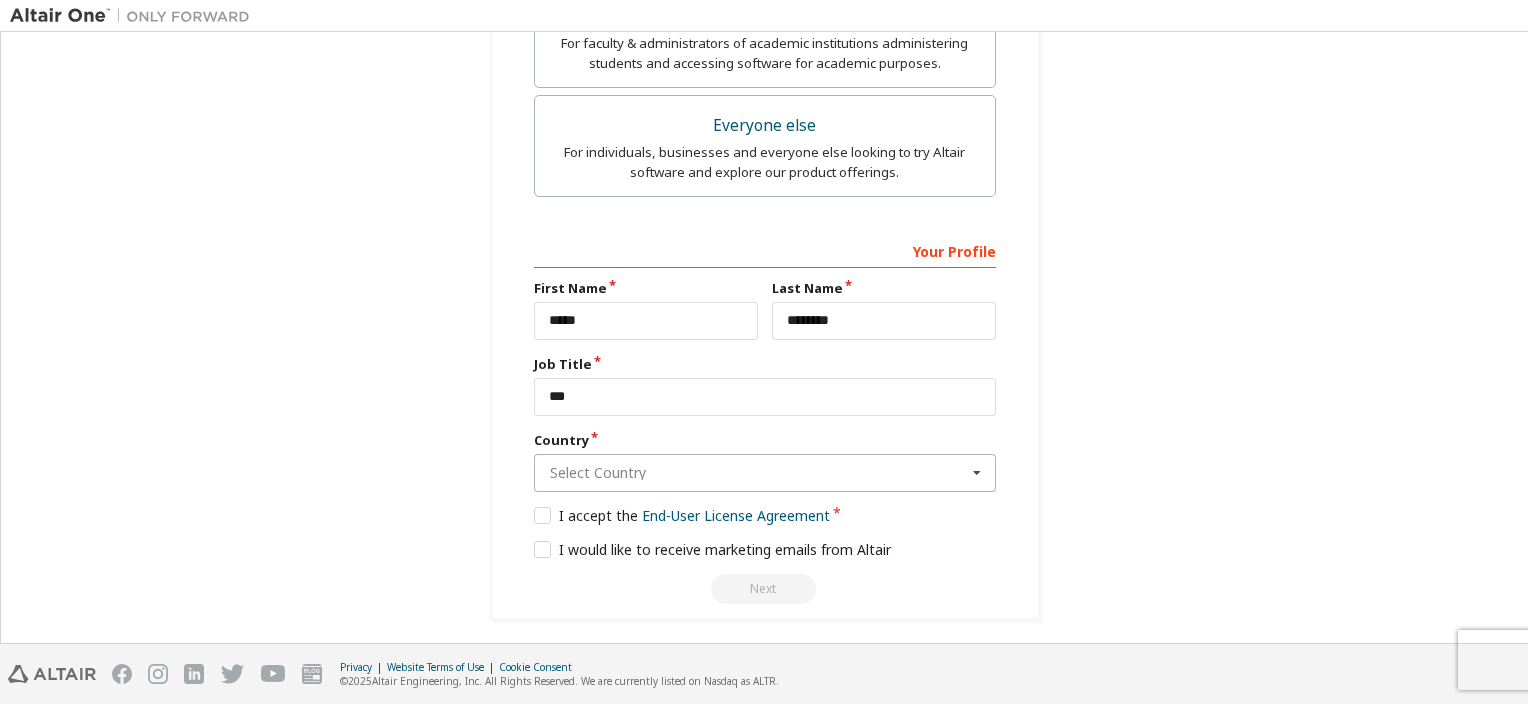 click at bounding box center [766, 473] 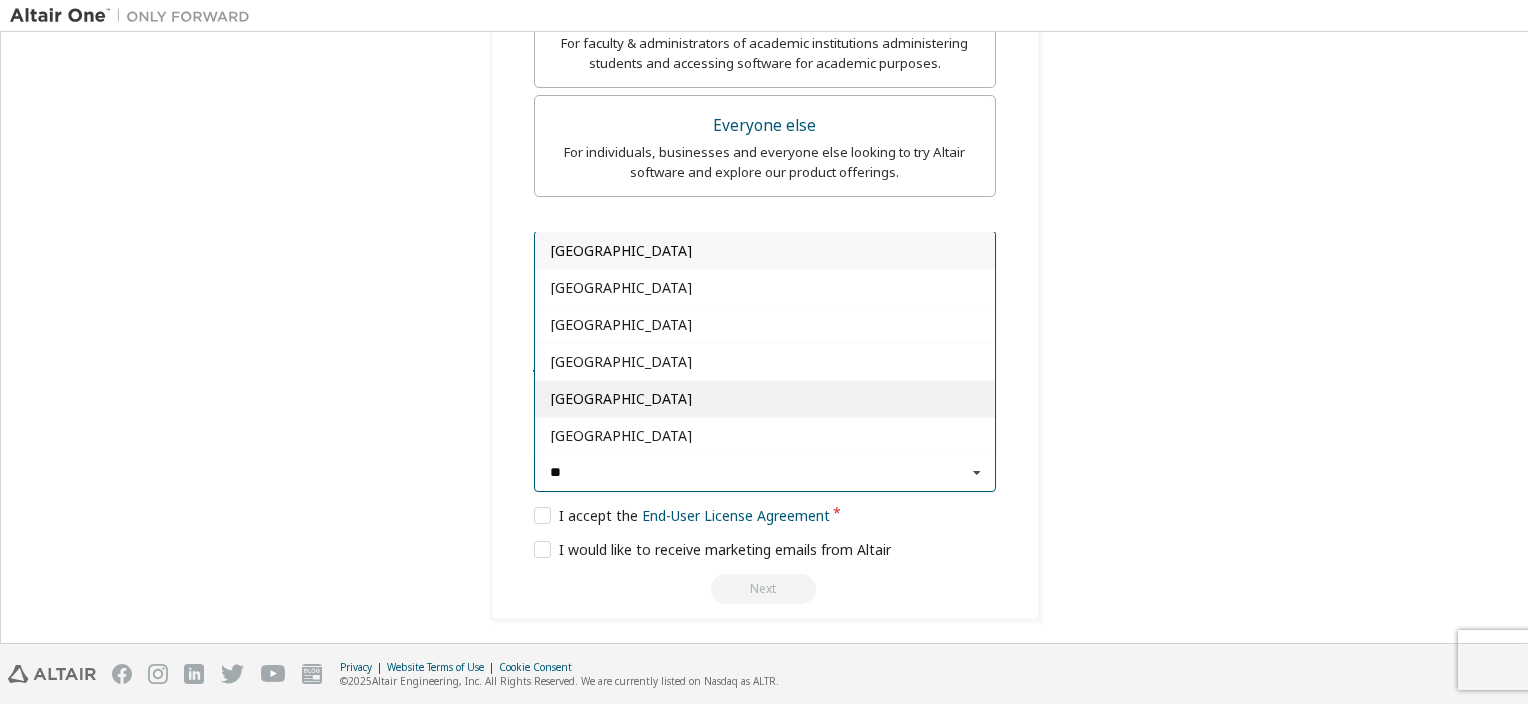 type on "**" 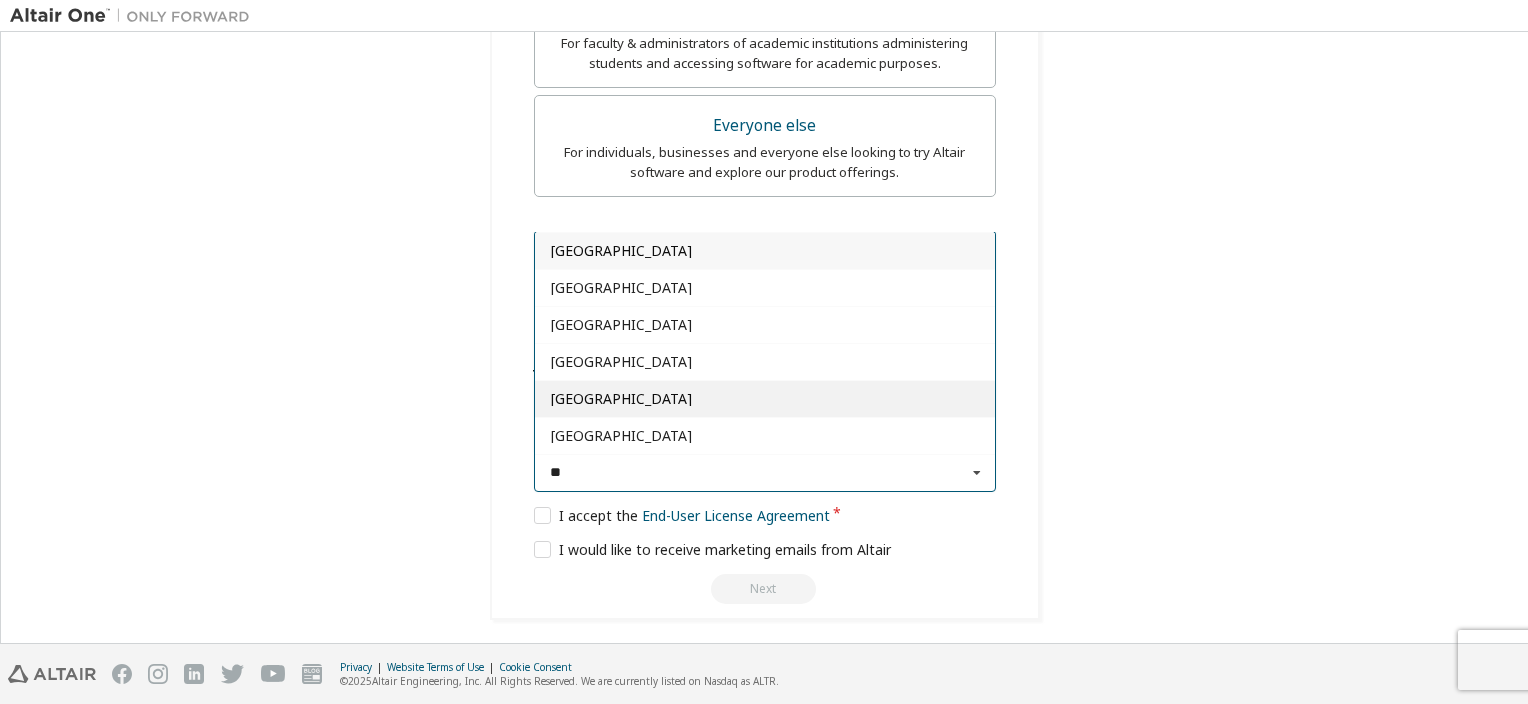 click on "Italy" at bounding box center (765, 399) 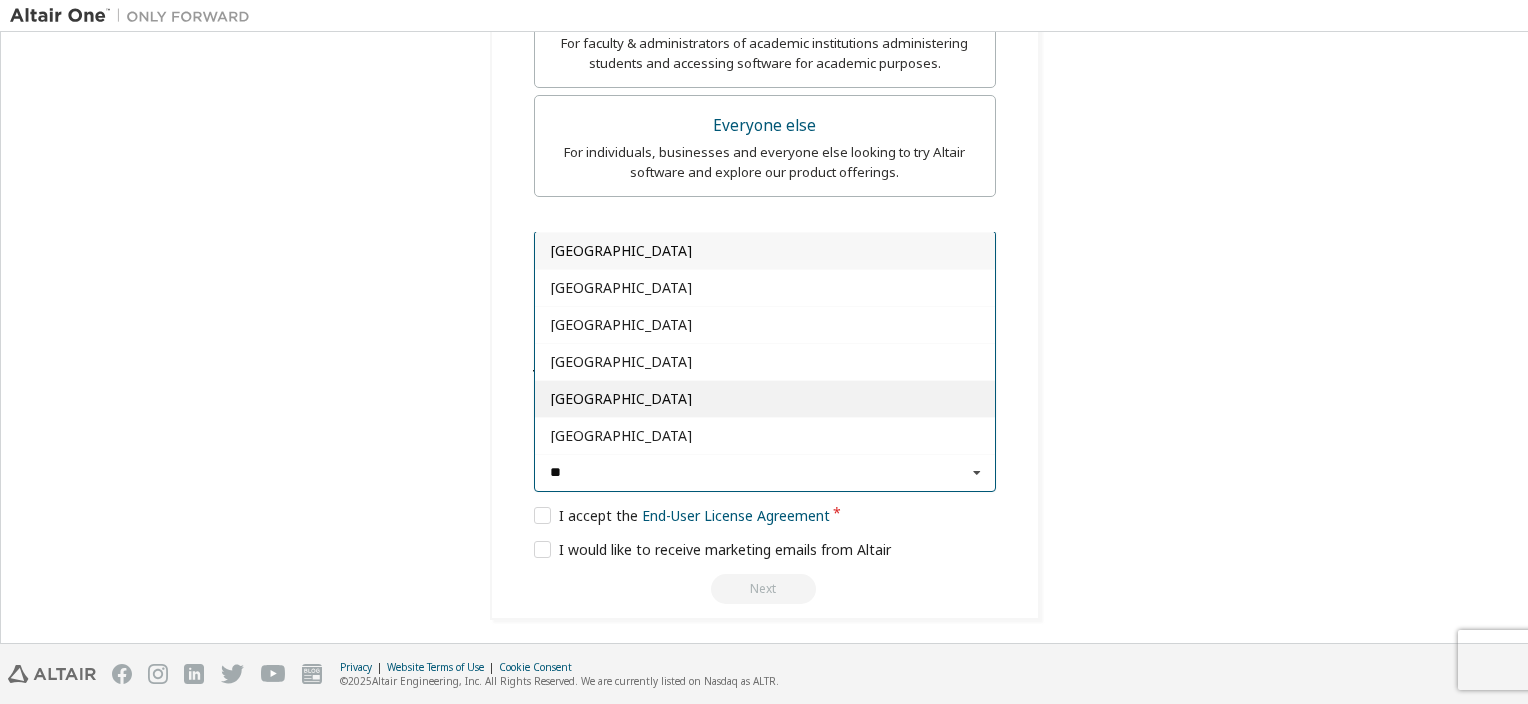 type on "***" 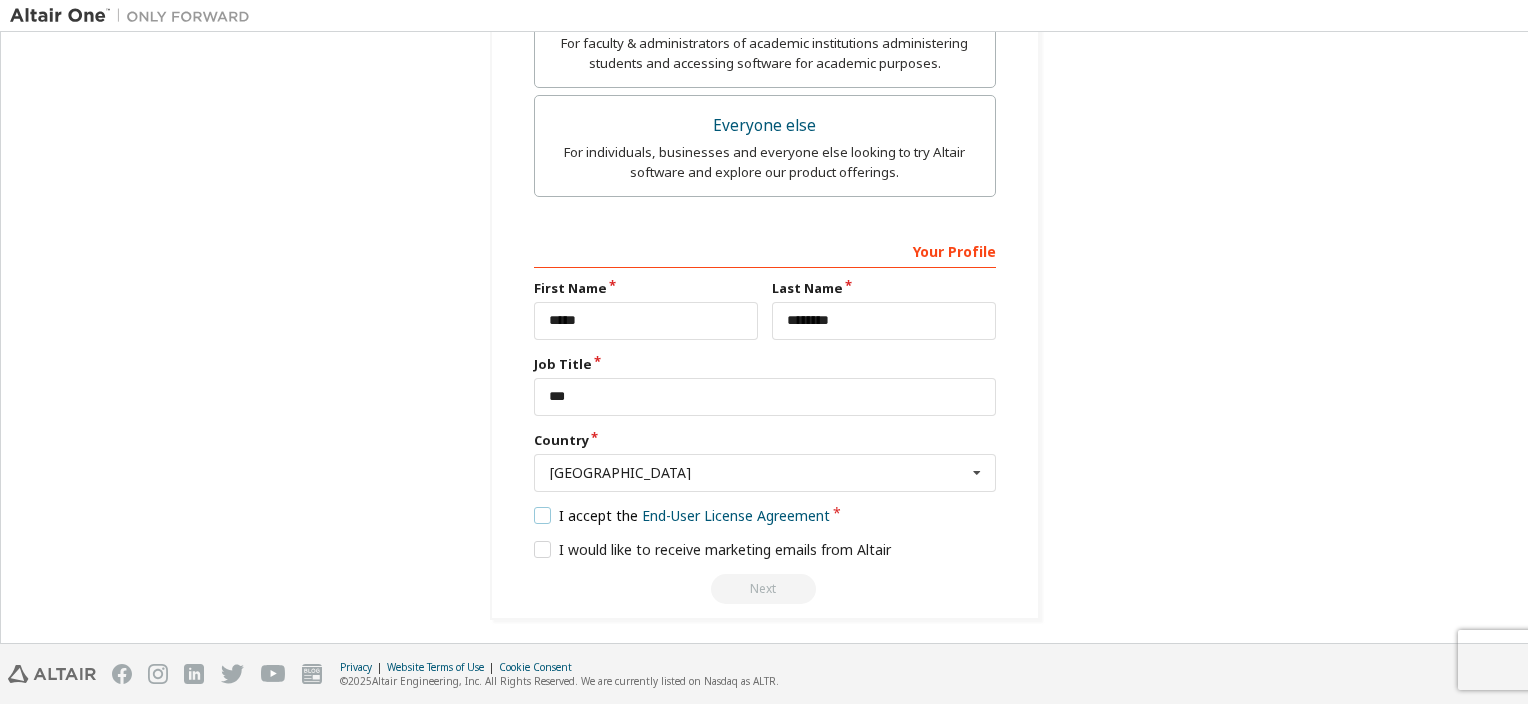 click on "I accept the    End-User License Agreement" at bounding box center (682, 515) 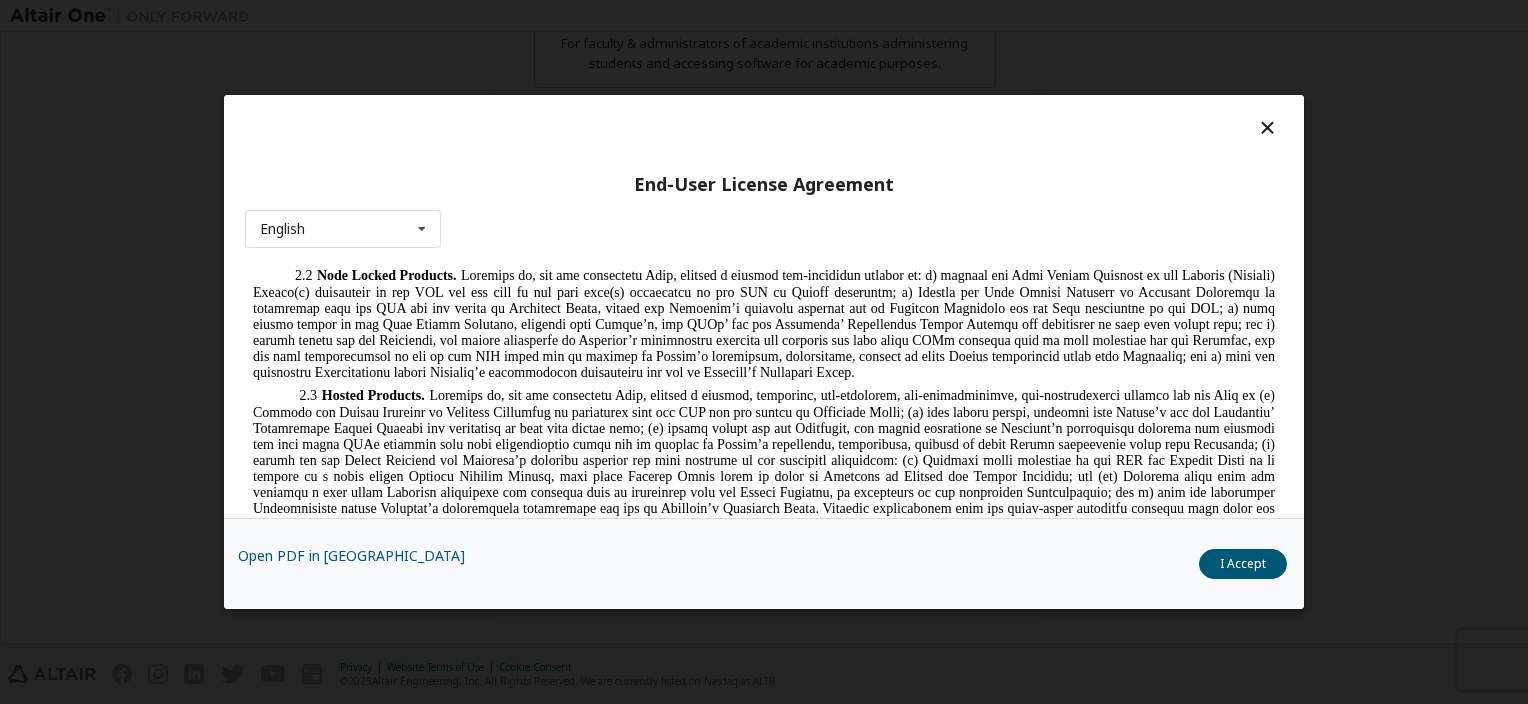 scroll, scrollTop: 1800, scrollLeft: 0, axis: vertical 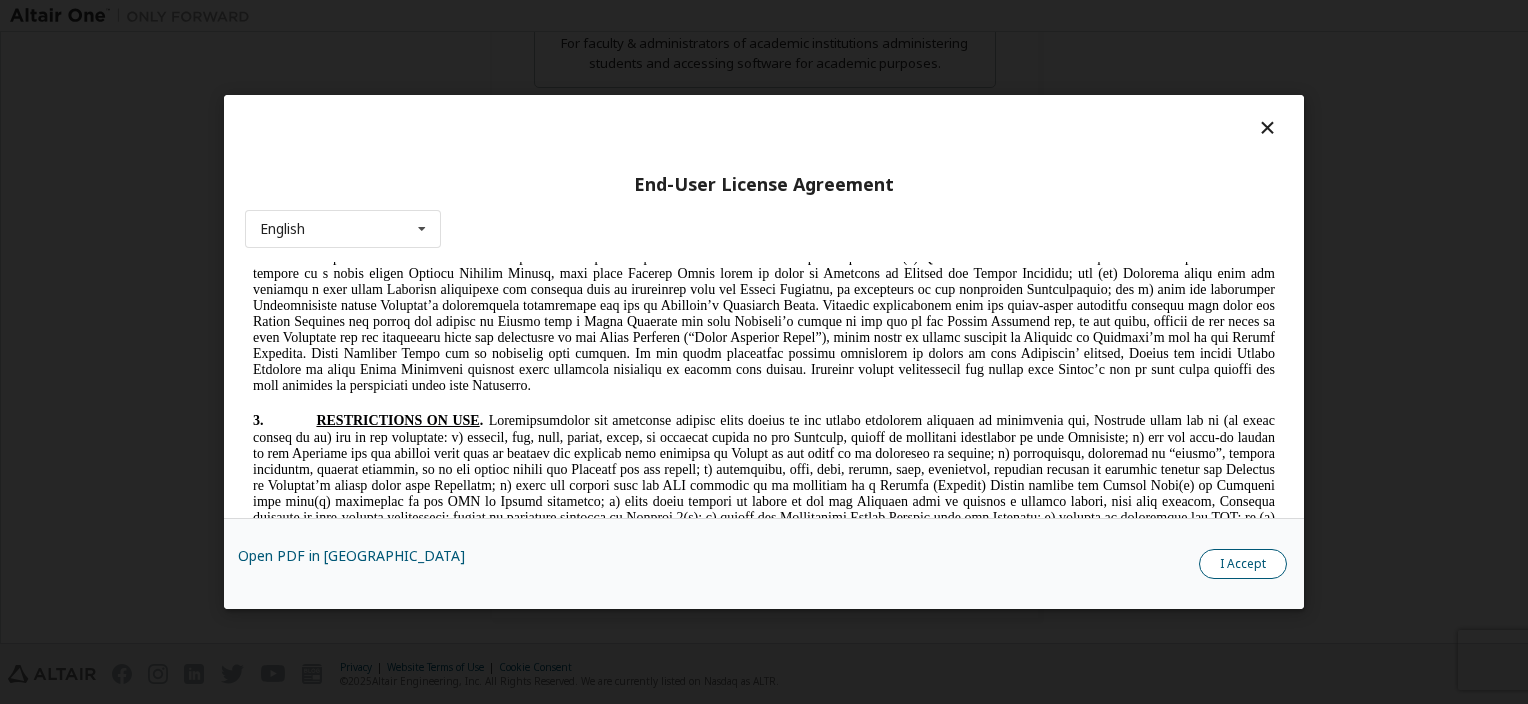 click on "I Accept" at bounding box center [1243, 564] 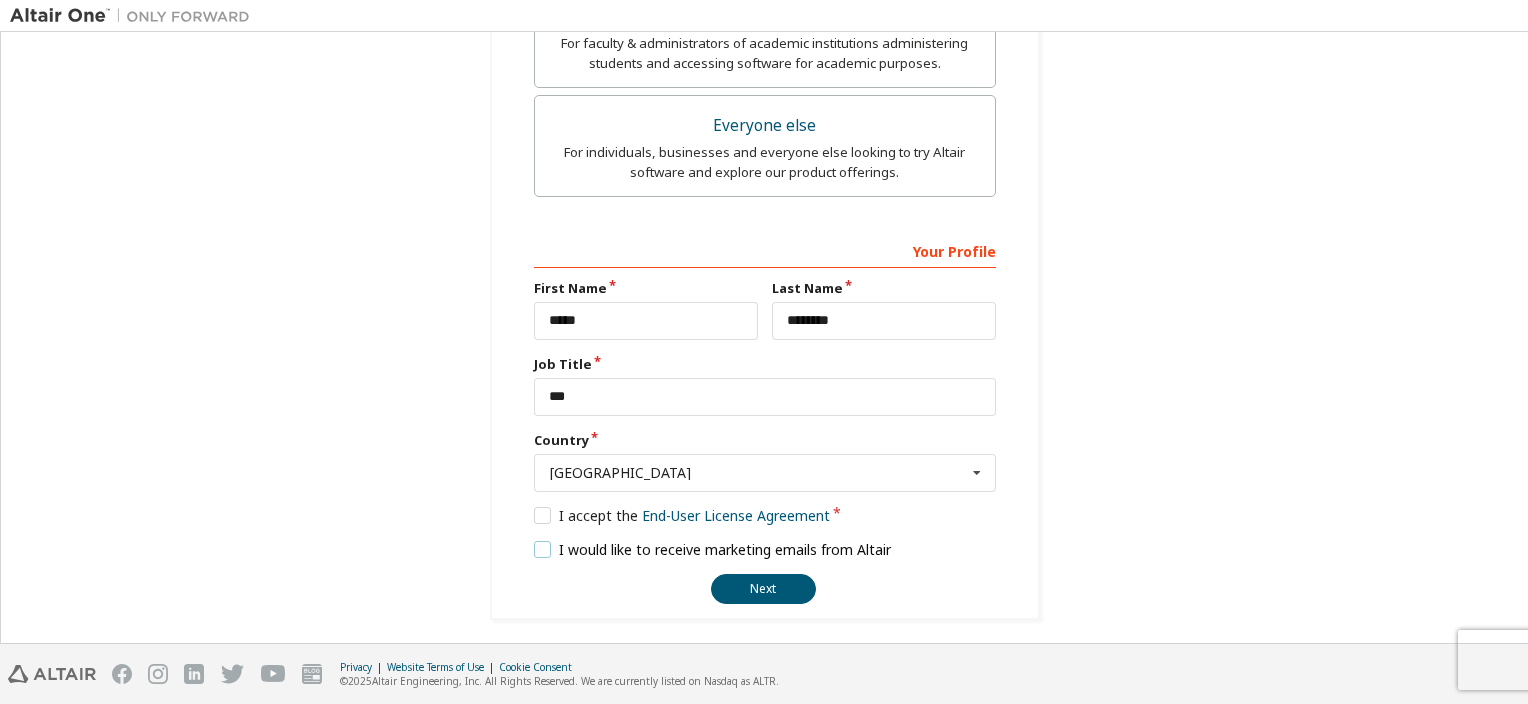 click on "I would like to receive marketing emails from Altair" at bounding box center [713, 549] 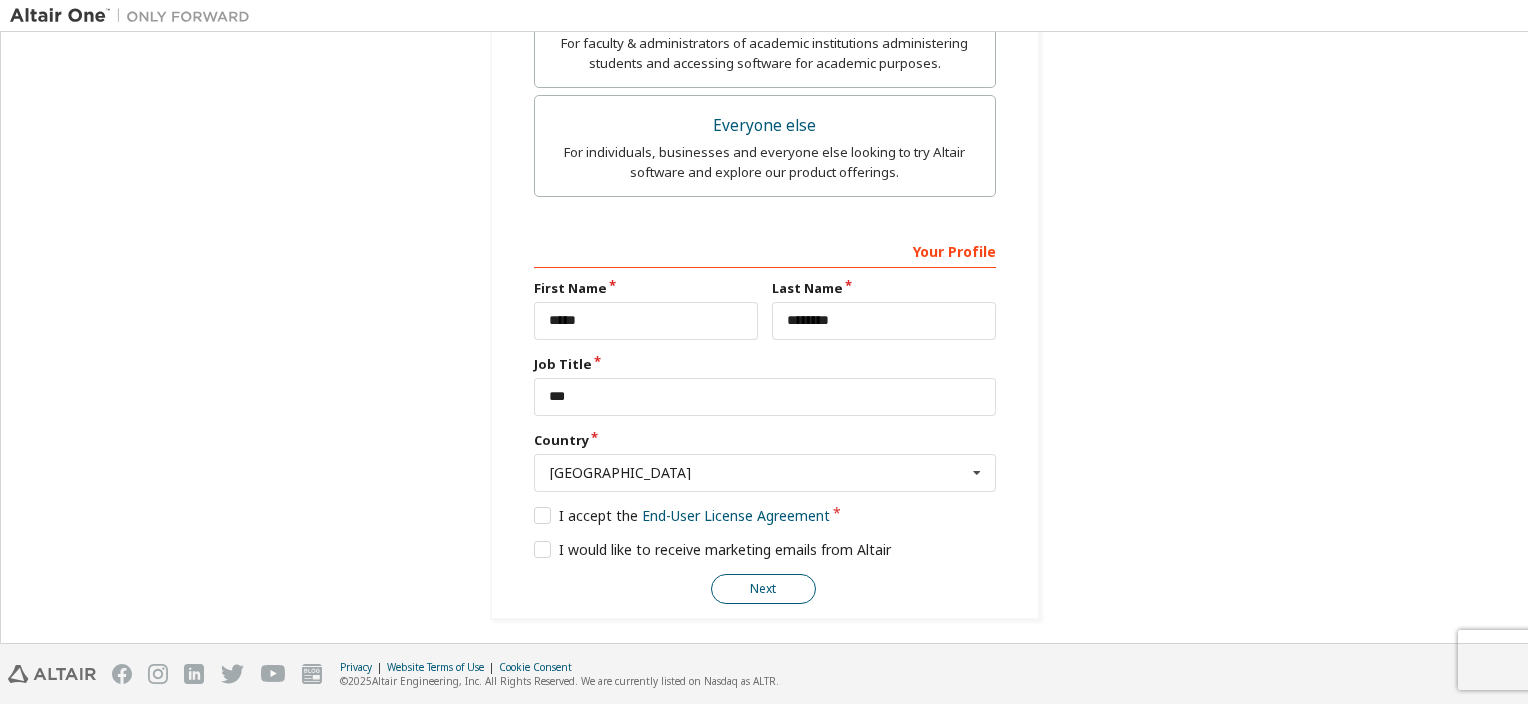 click on "Next" at bounding box center (763, 589) 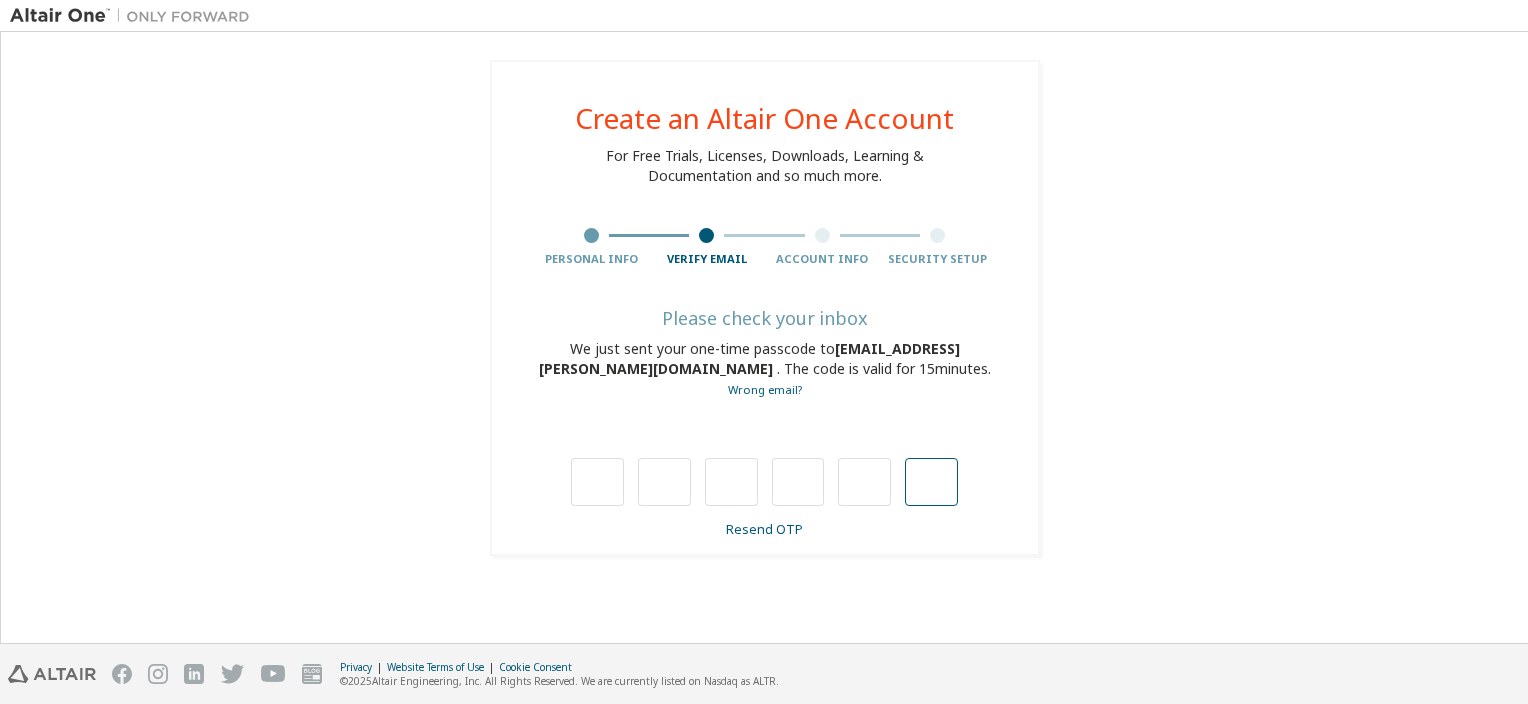 scroll, scrollTop: 0, scrollLeft: 0, axis: both 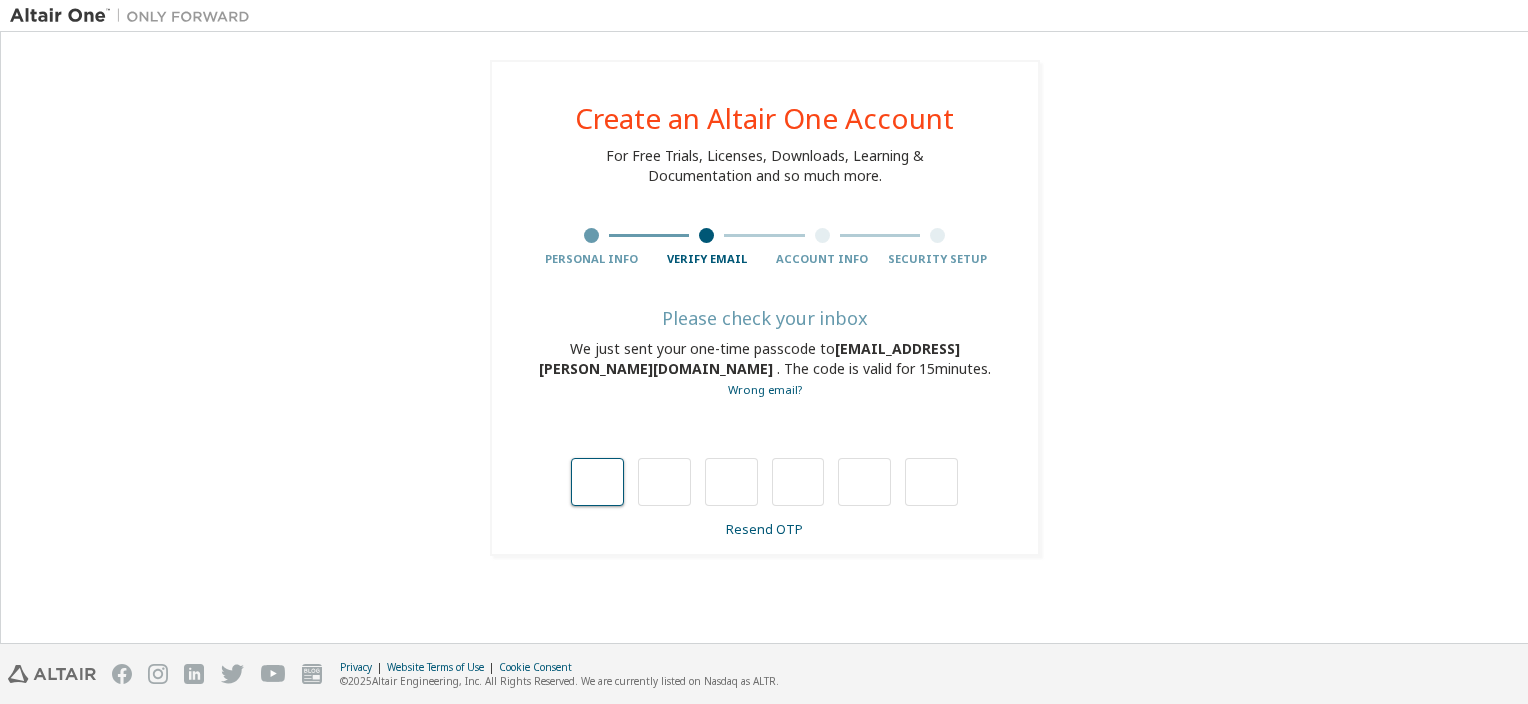 click at bounding box center (597, 482) 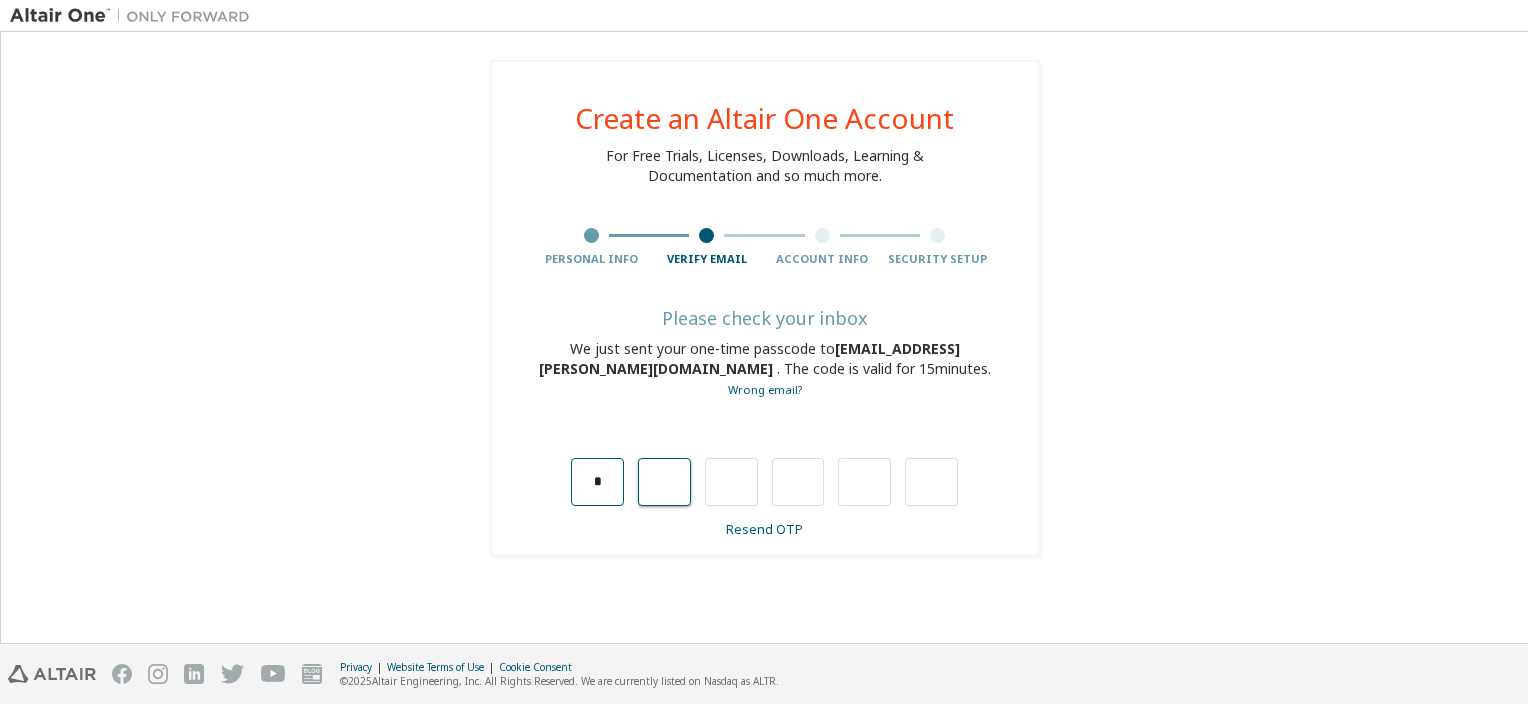 type on "*" 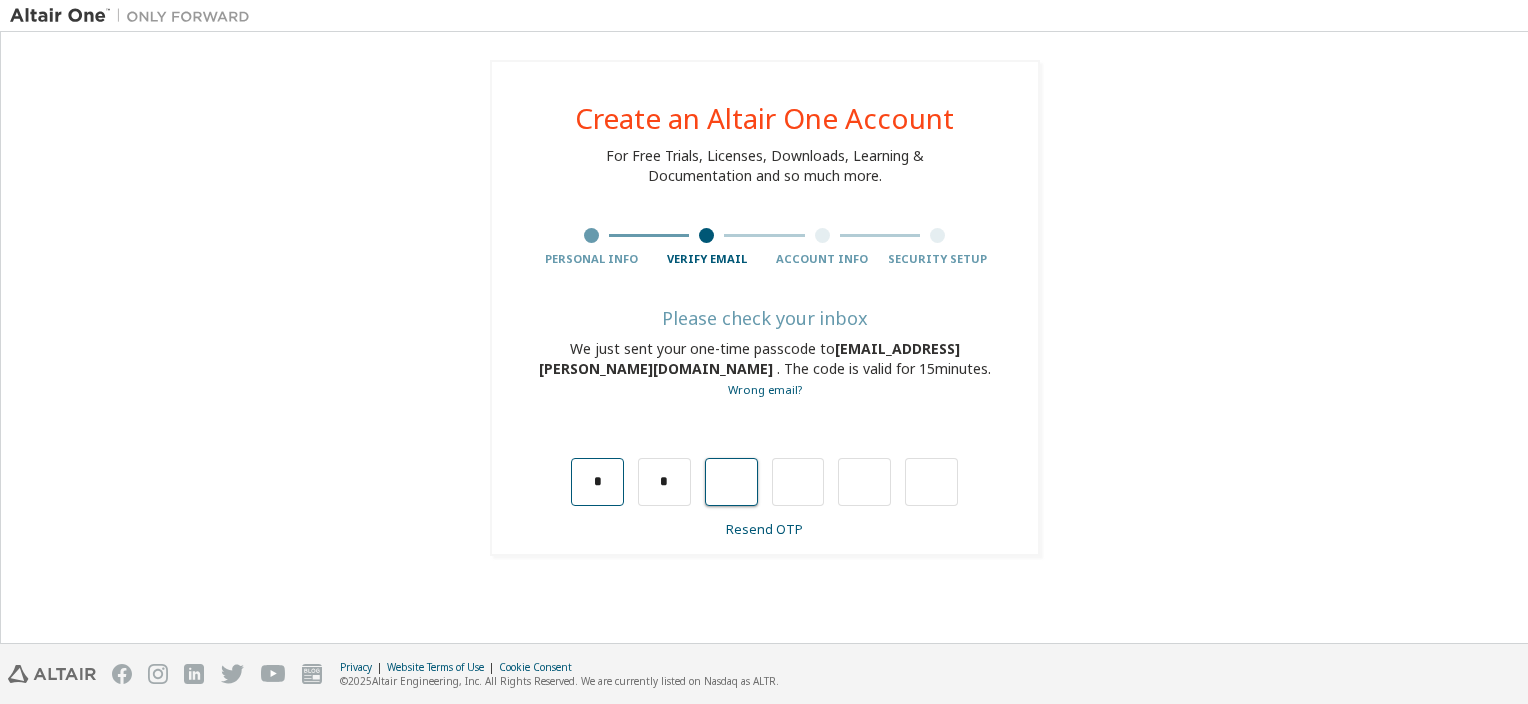 type on "*" 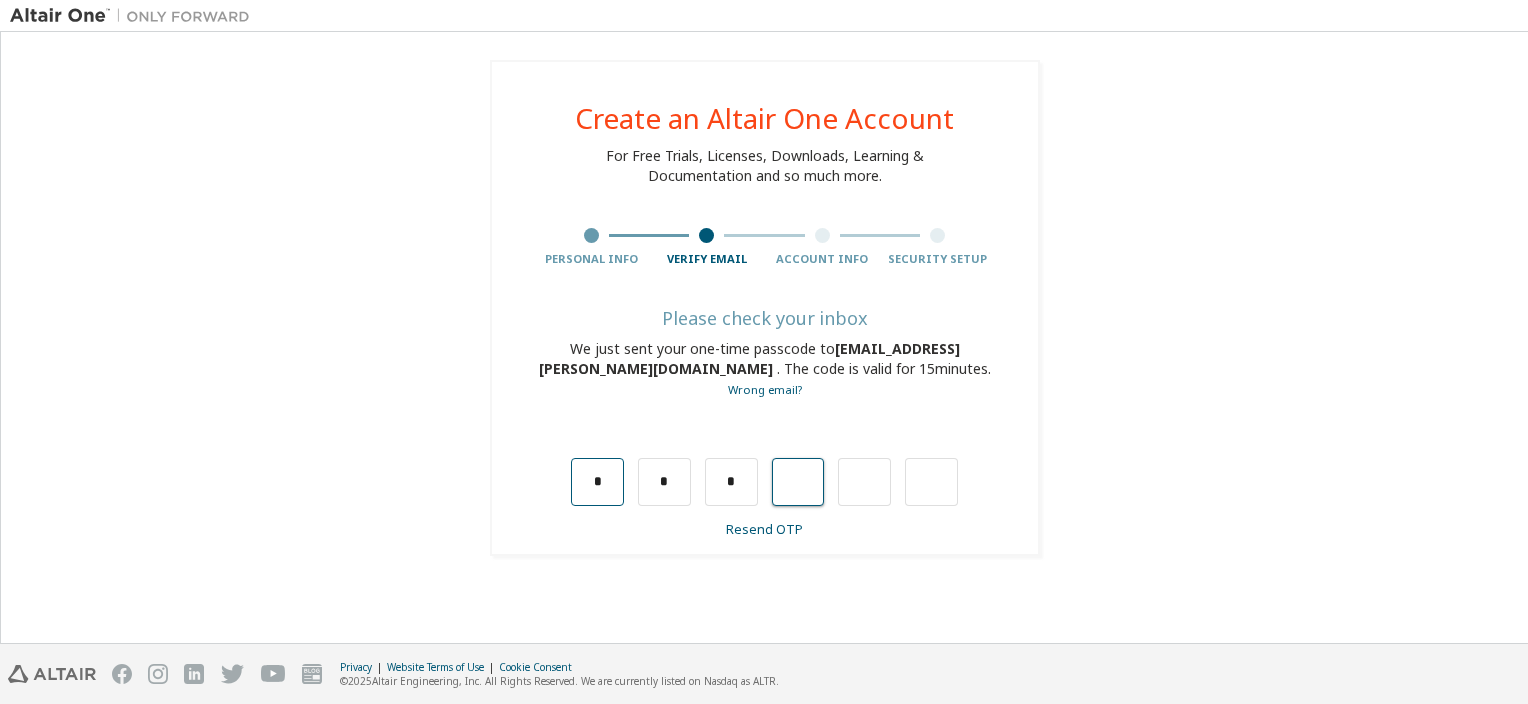 type on "*" 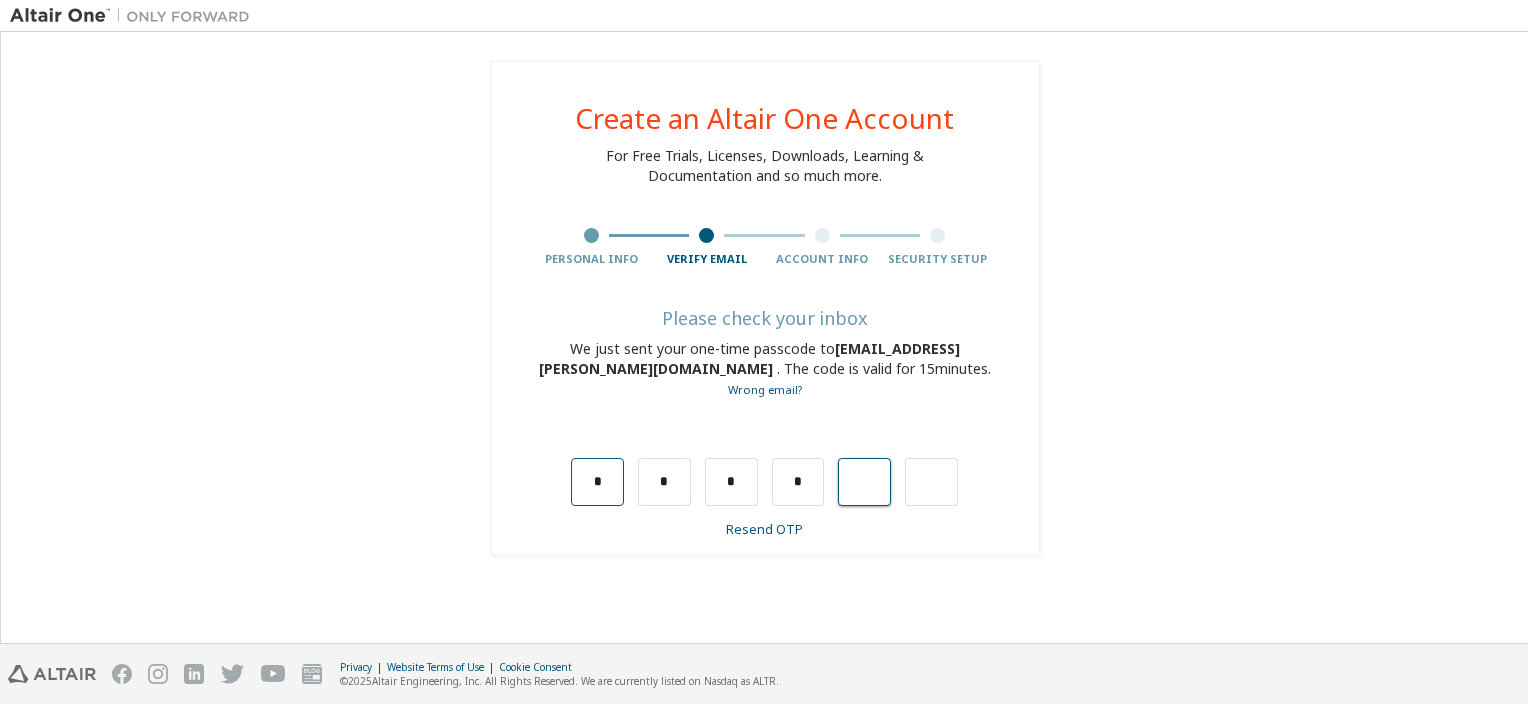 type on "*" 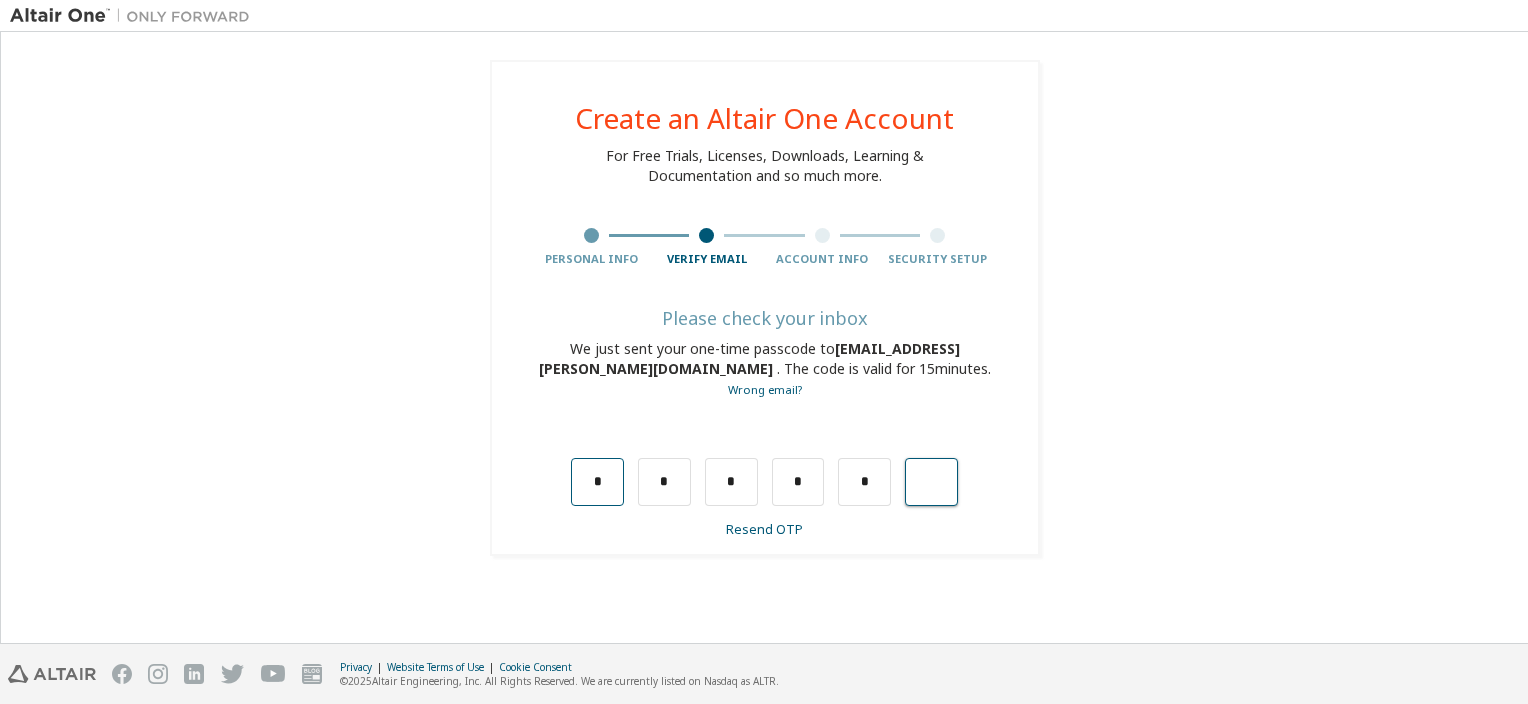 type on "*" 